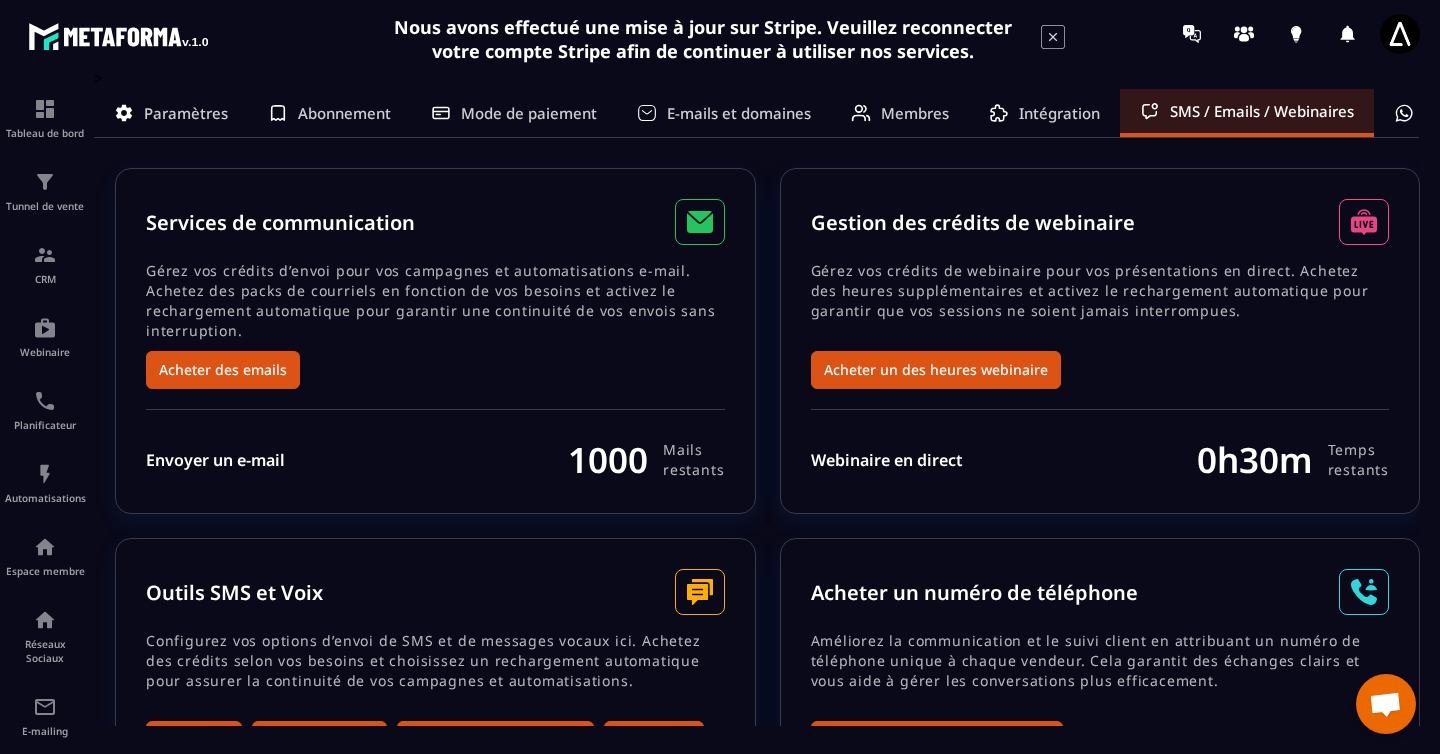 scroll, scrollTop: 0, scrollLeft: 0, axis: both 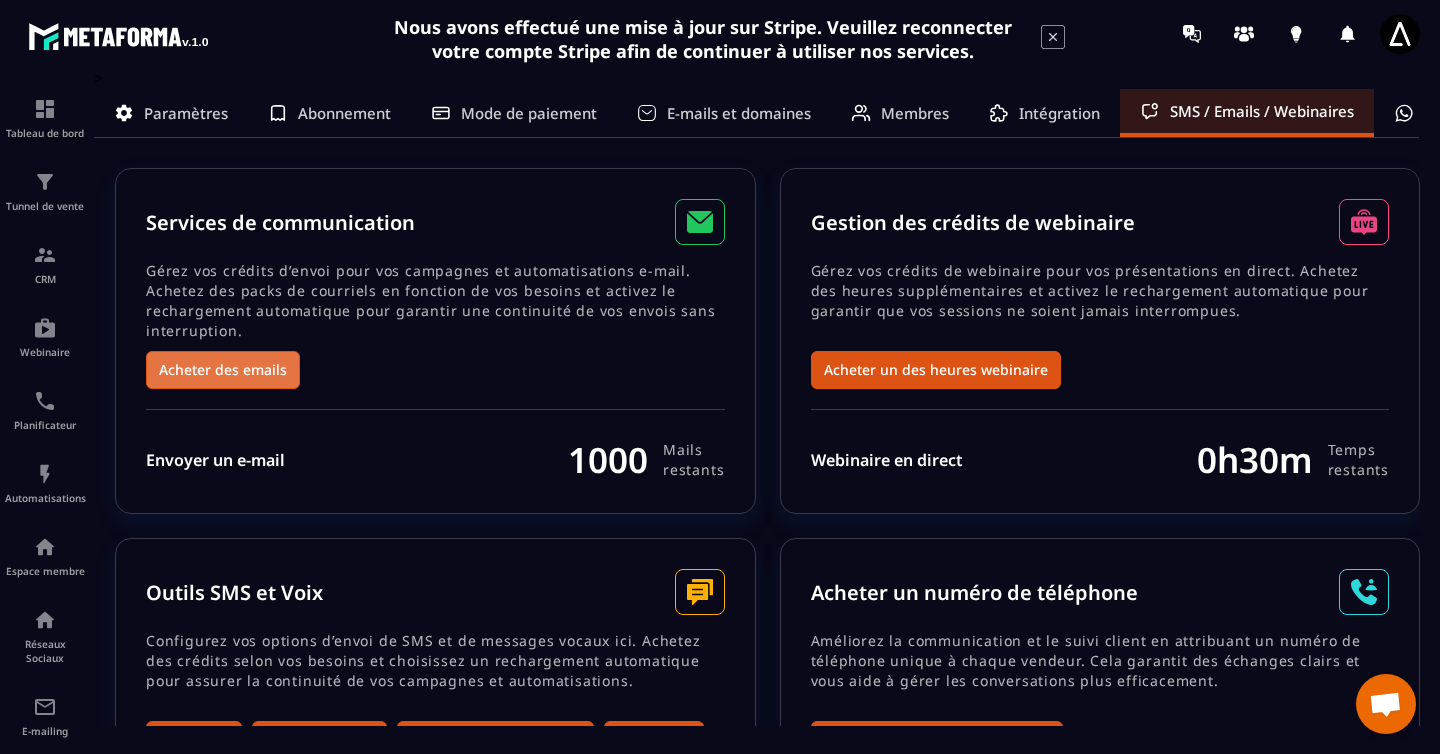click on "Acheter des emails" at bounding box center [223, 370] 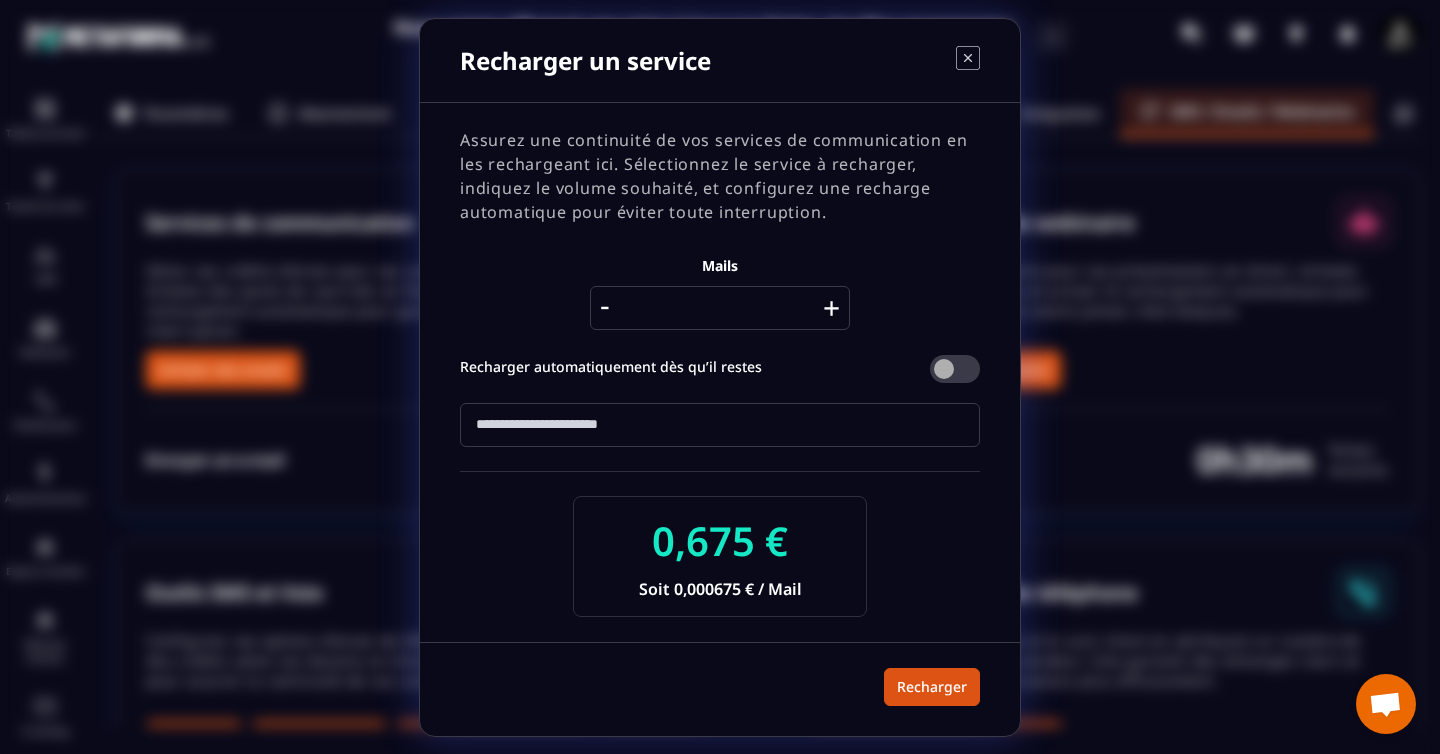 click on "+" at bounding box center (831, 308) 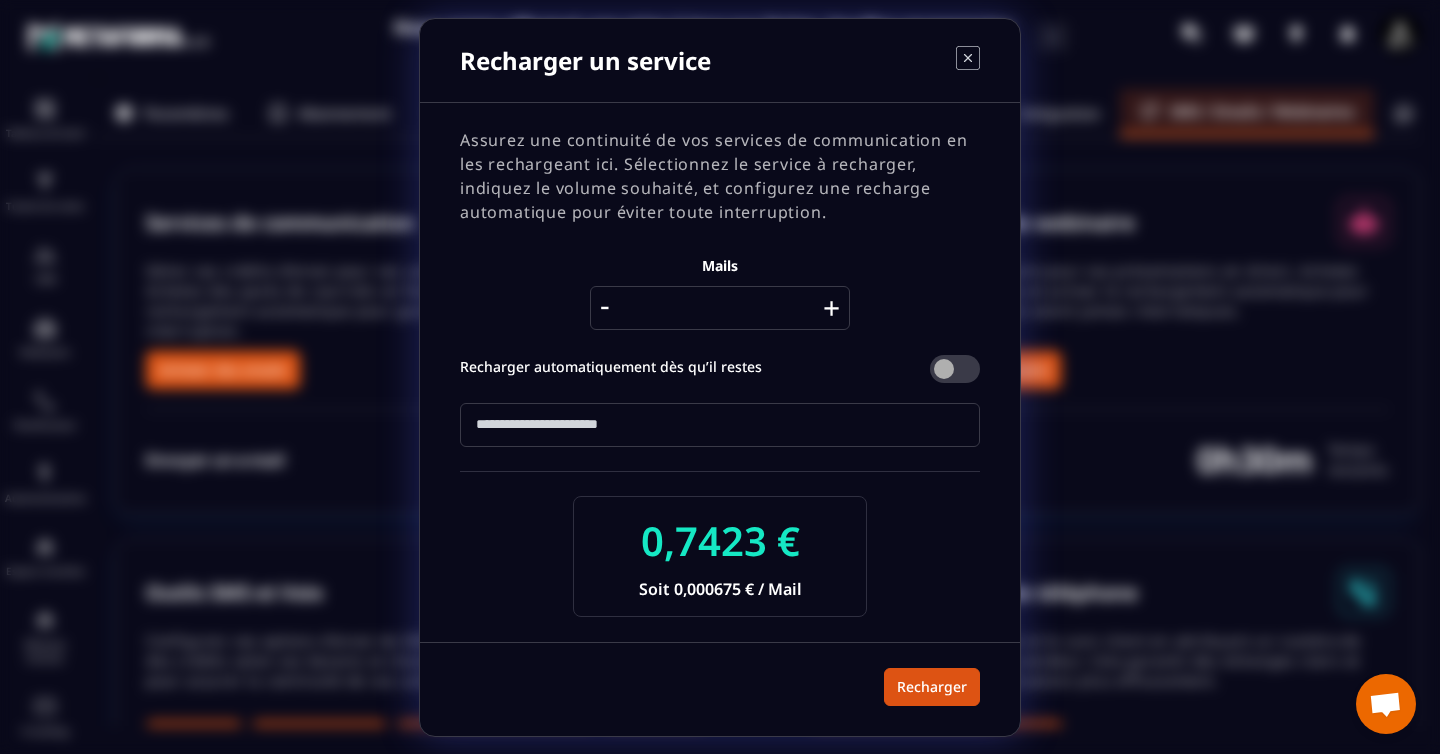 click on "+" at bounding box center [831, 308] 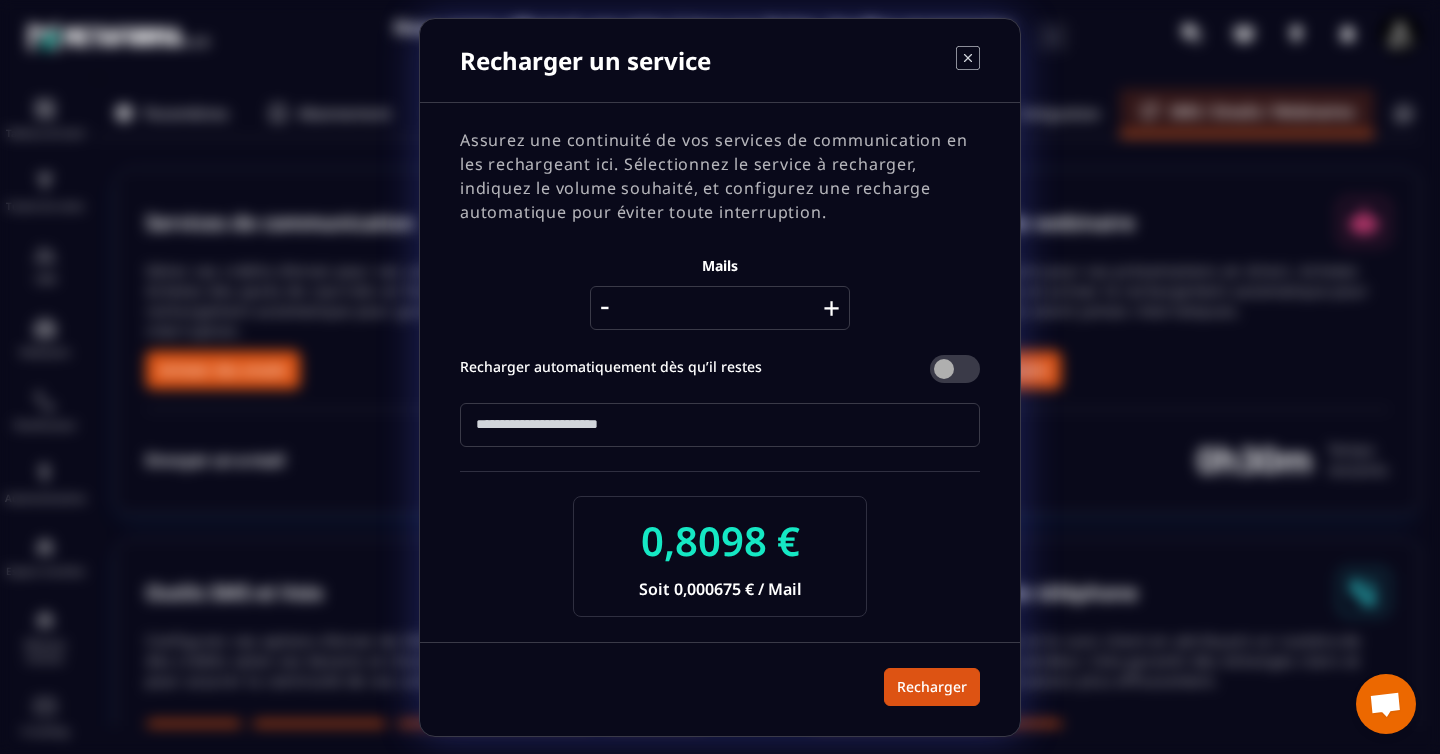click on "+" at bounding box center (831, 308) 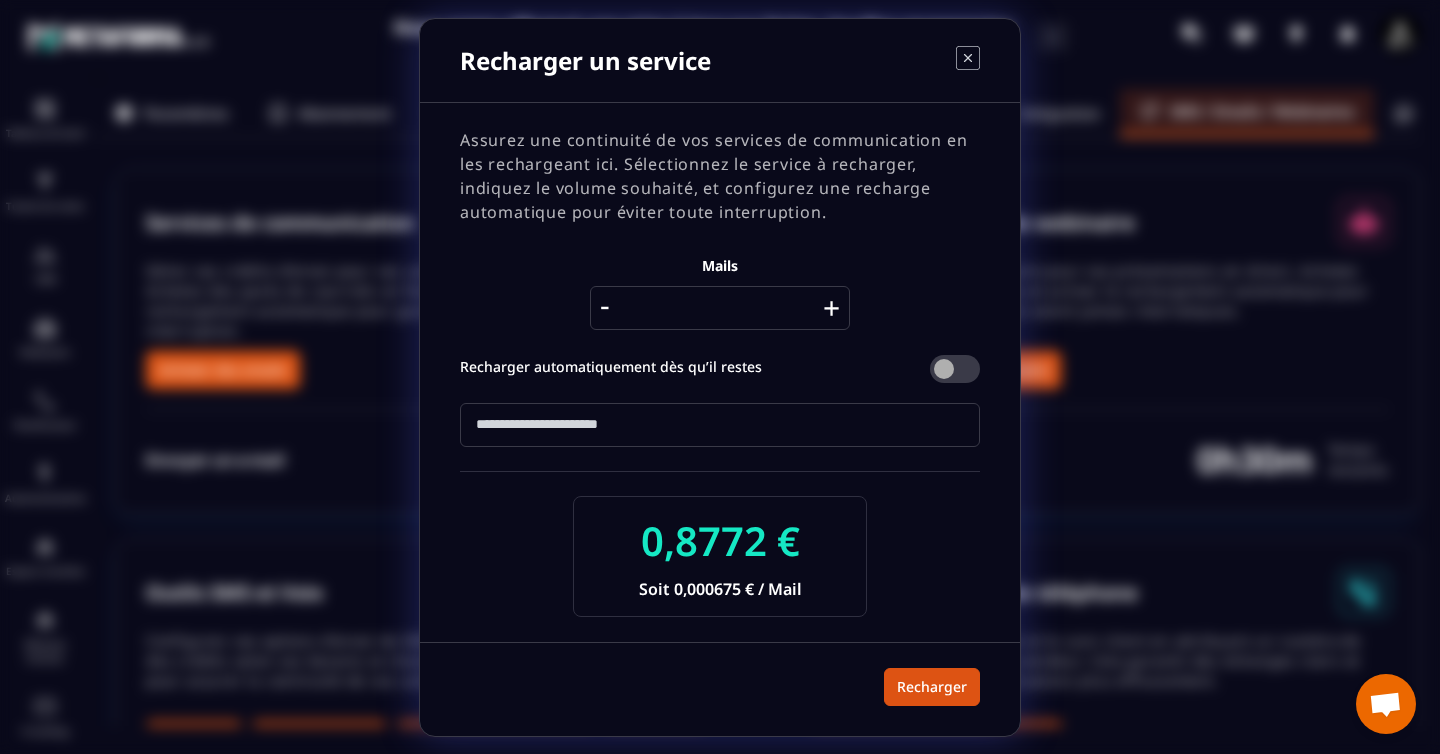 click on "+" at bounding box center (831, 308) 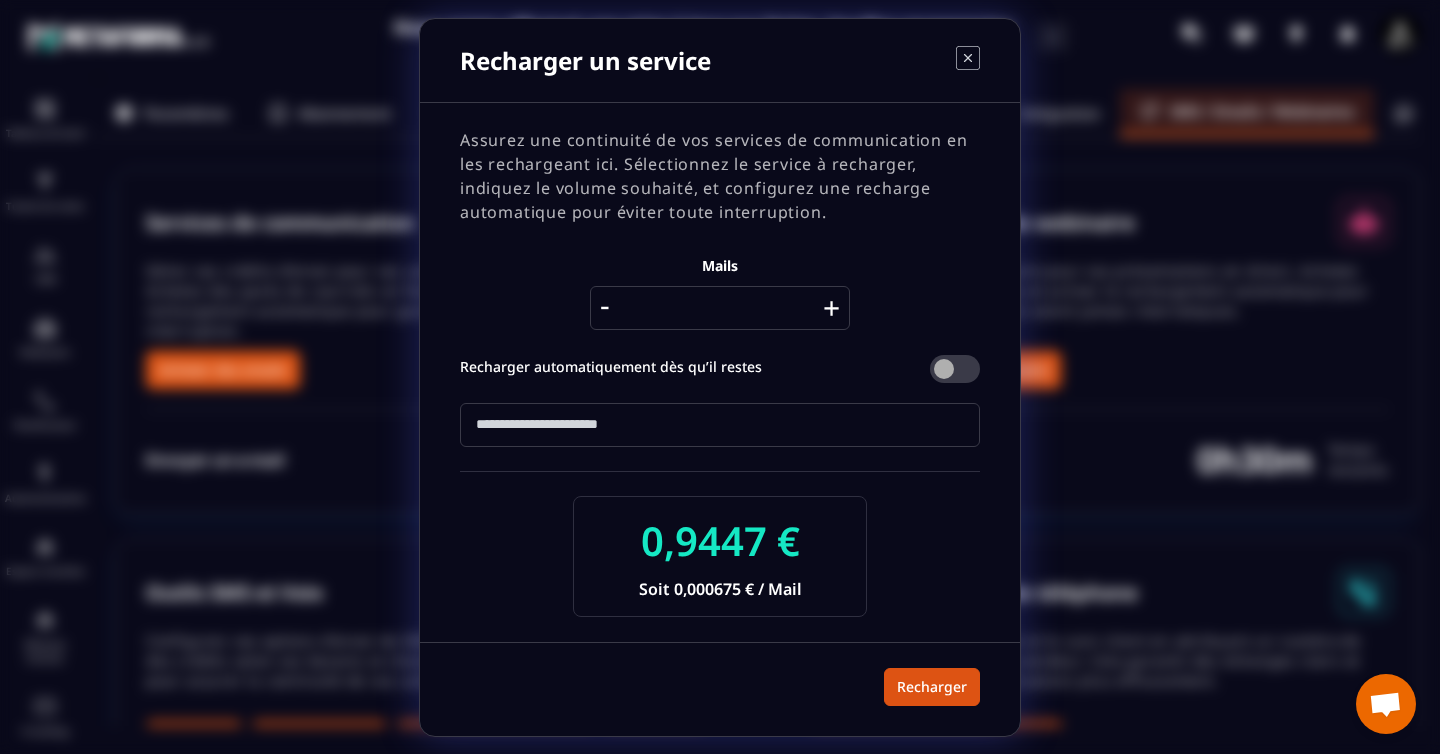 click on "+" at bounding box center (831, 308) 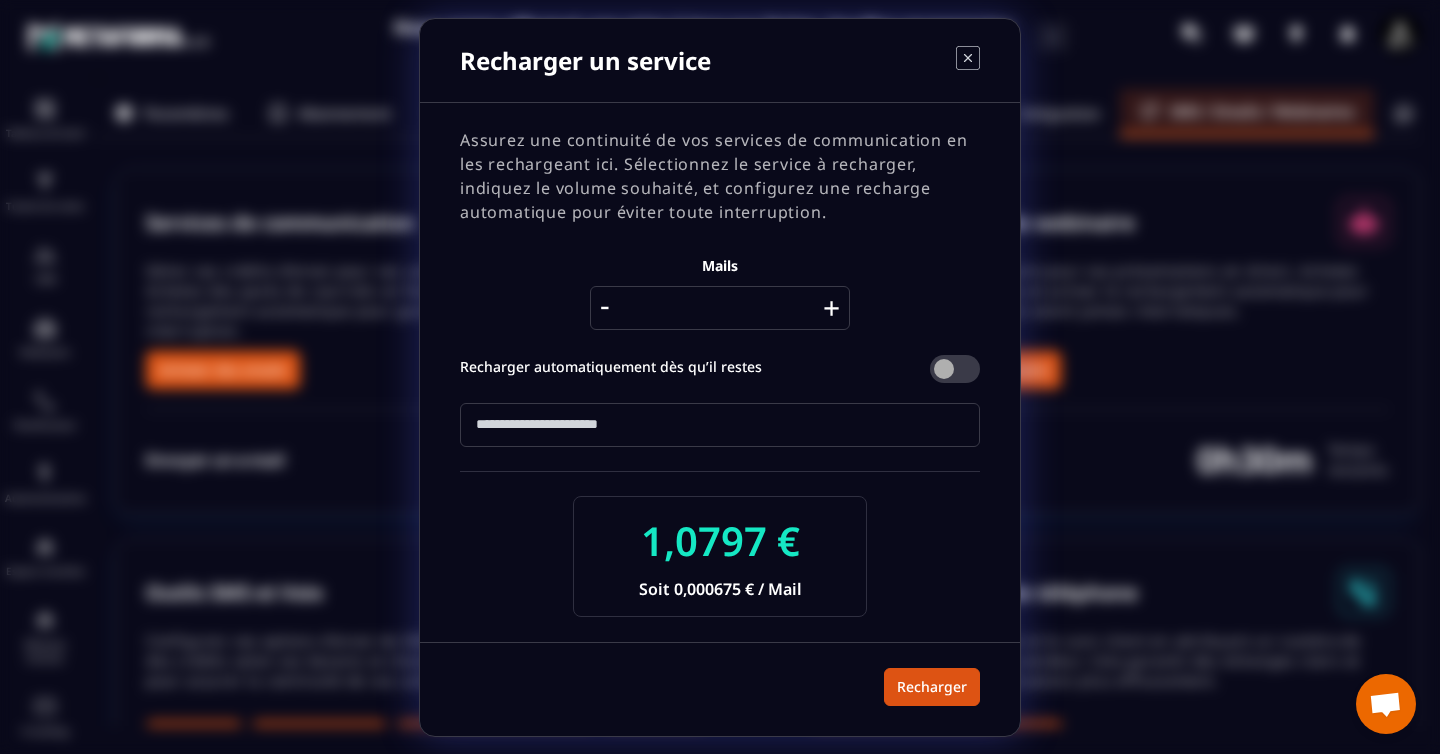 click on "+" at bounding box center [831, 308] 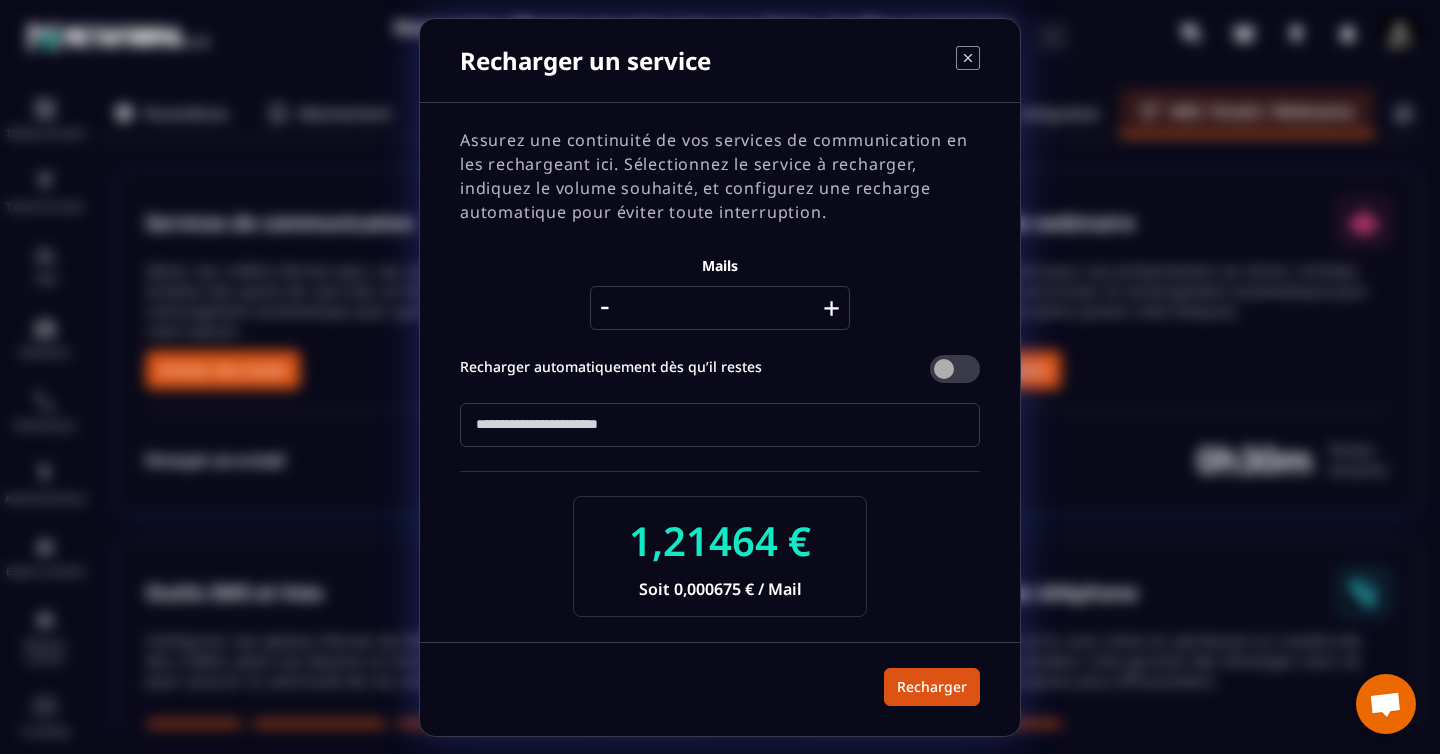 click on "+" at bounding box center [831, 308] 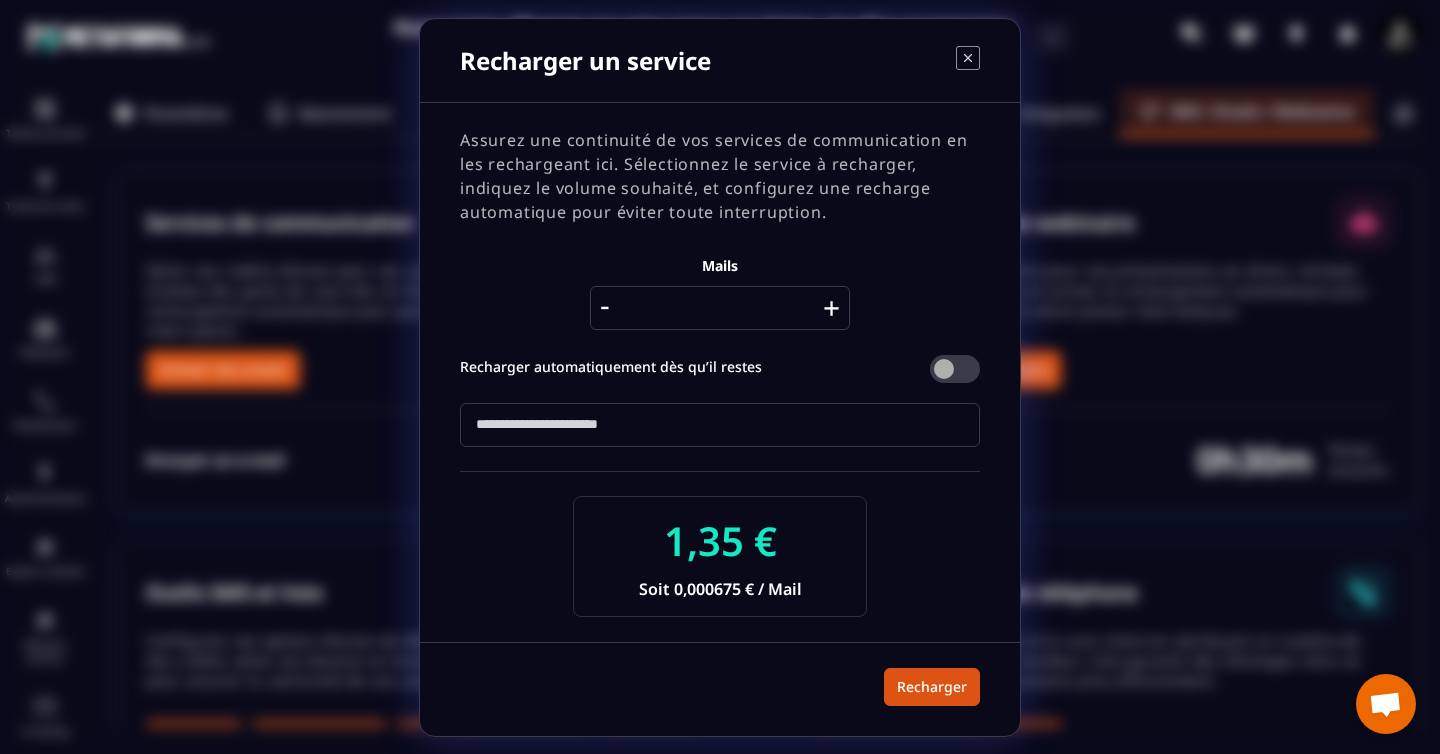 click on "+" at bounding box center (831, 308) 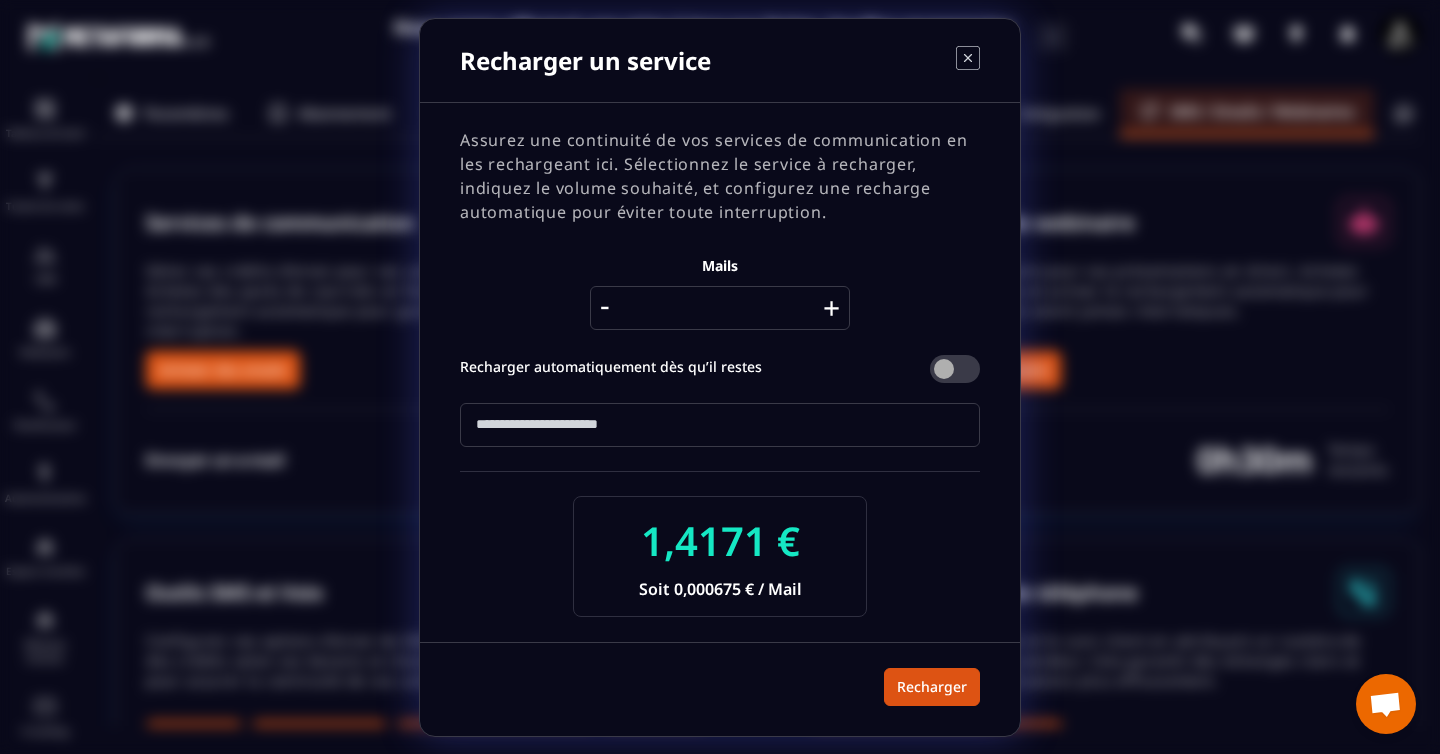 click on "+" at bounding box center [831, 308] 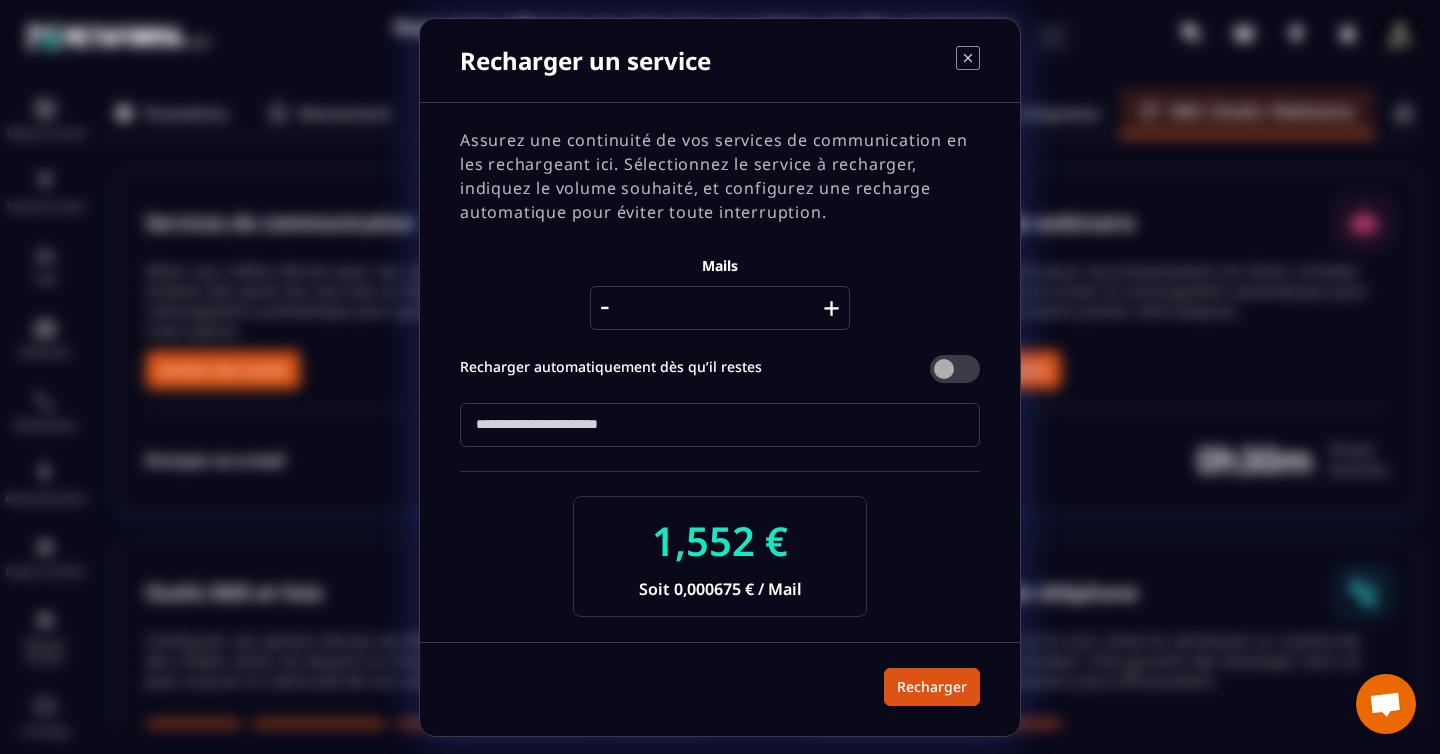 click on "+" at bounding box center [831, 308] 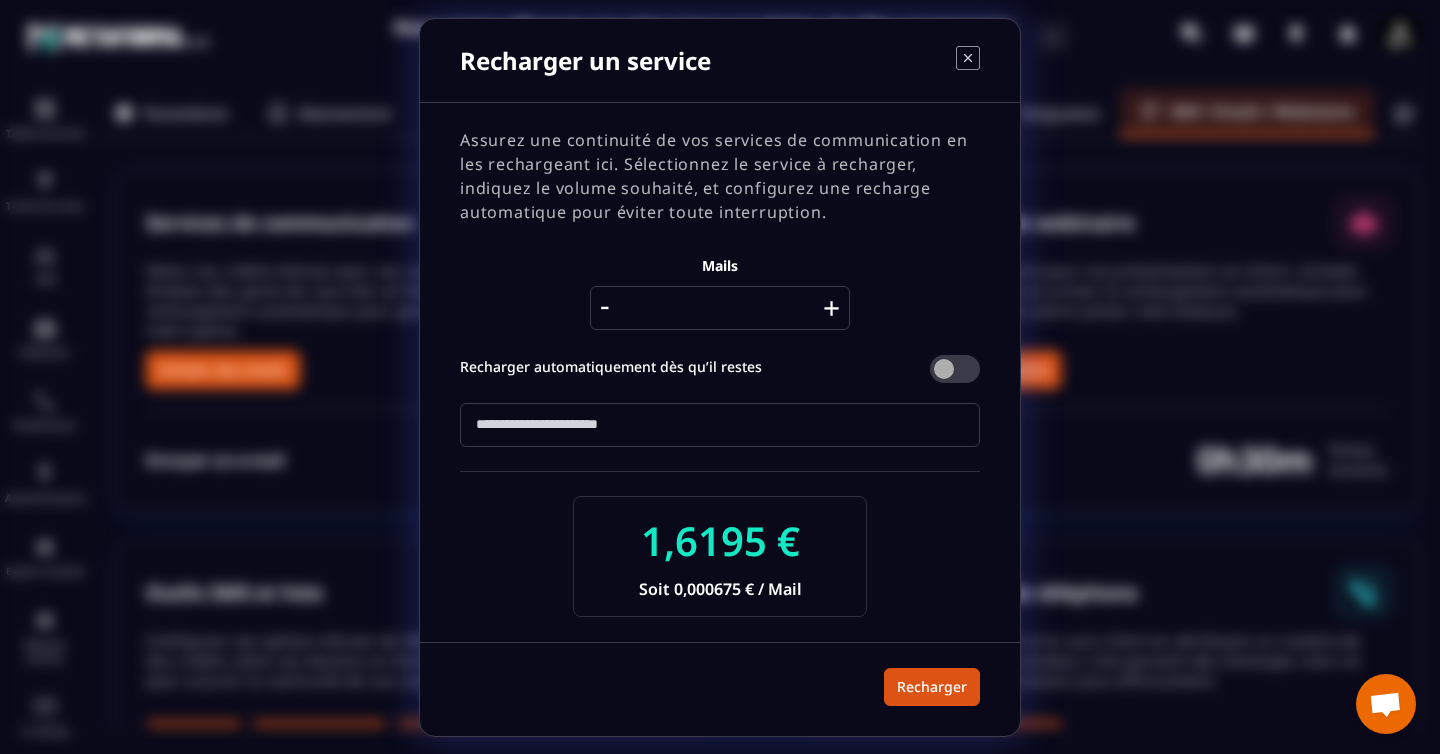 click on "+" at bounding box center [831, 308] 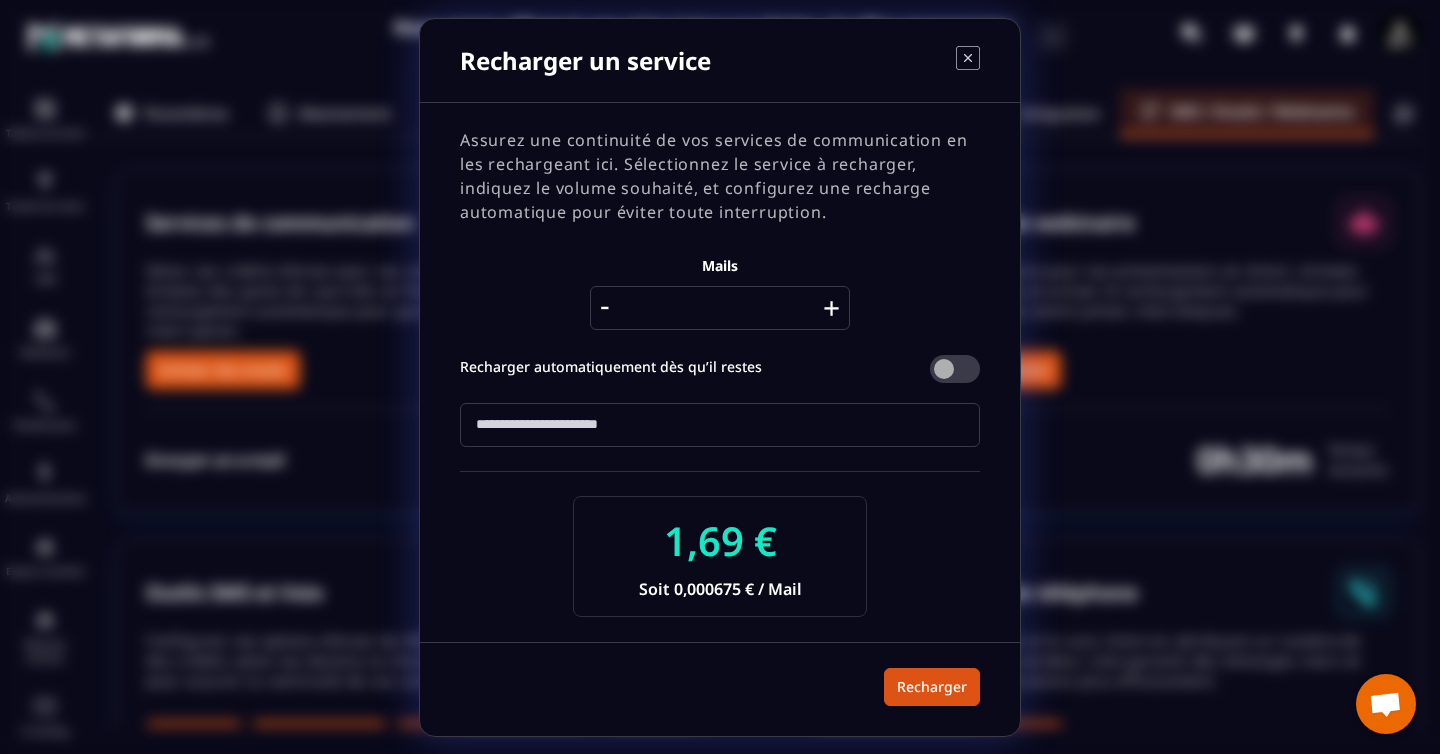 click on "+" at bounding box center [831, 308] 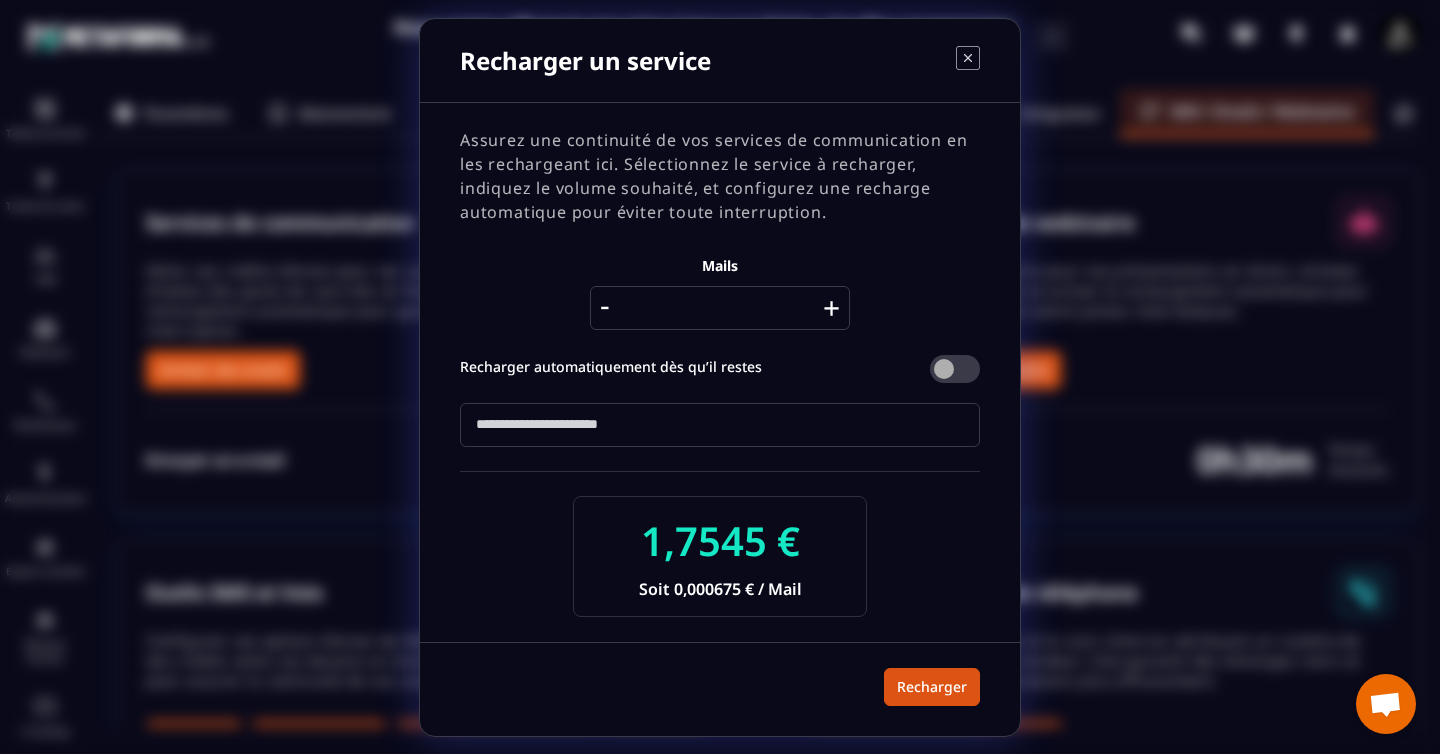 click on "+" at bounding box center [831, 308] 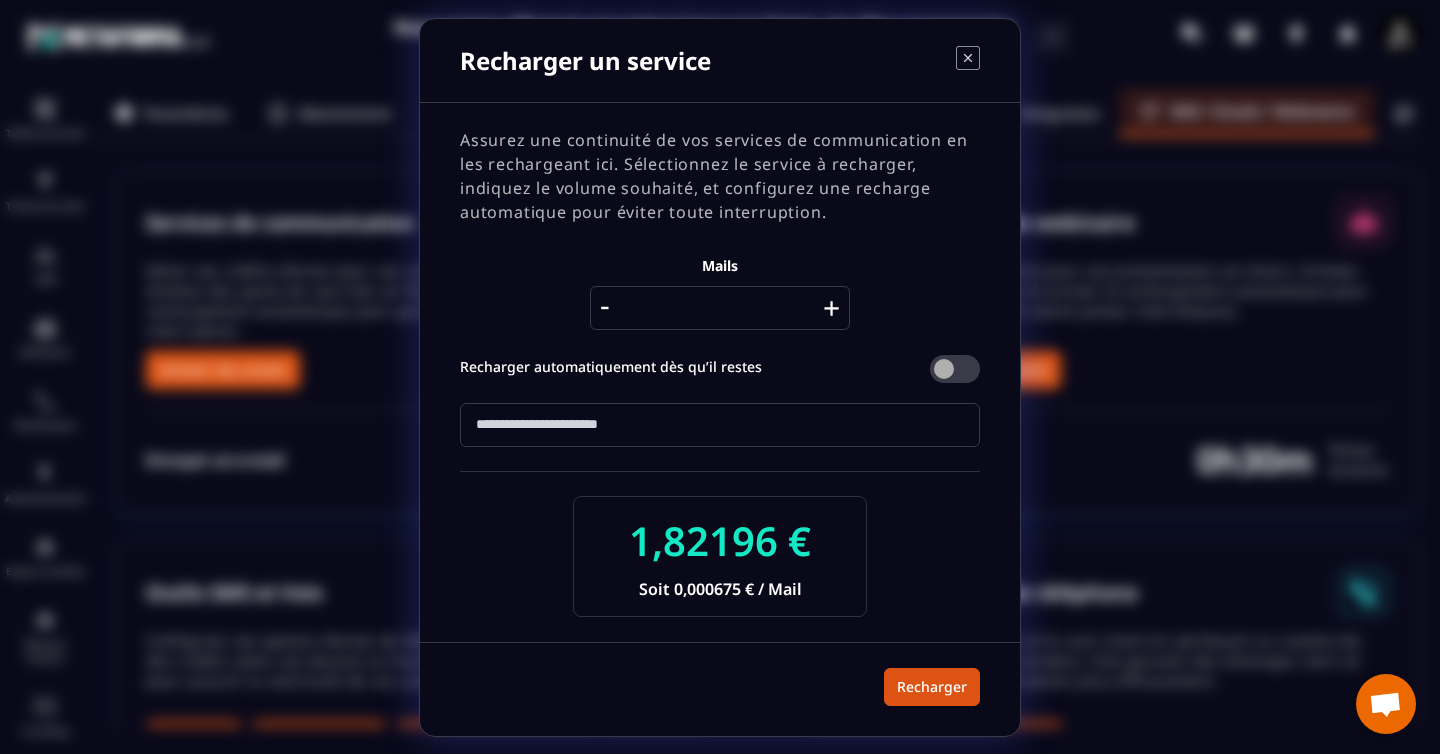 click on "+" at bounding box center [831, 308] 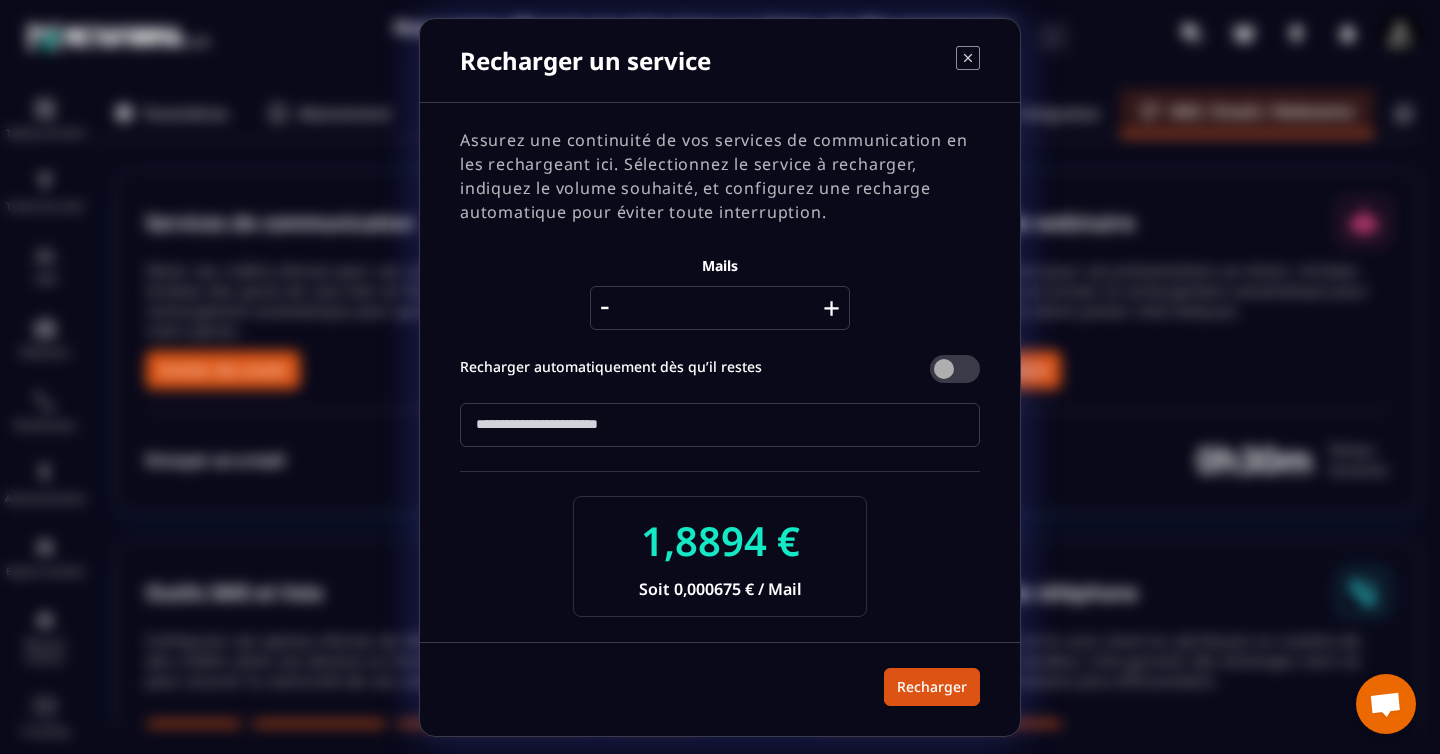 click on "+" at bounding box center (831, 308) 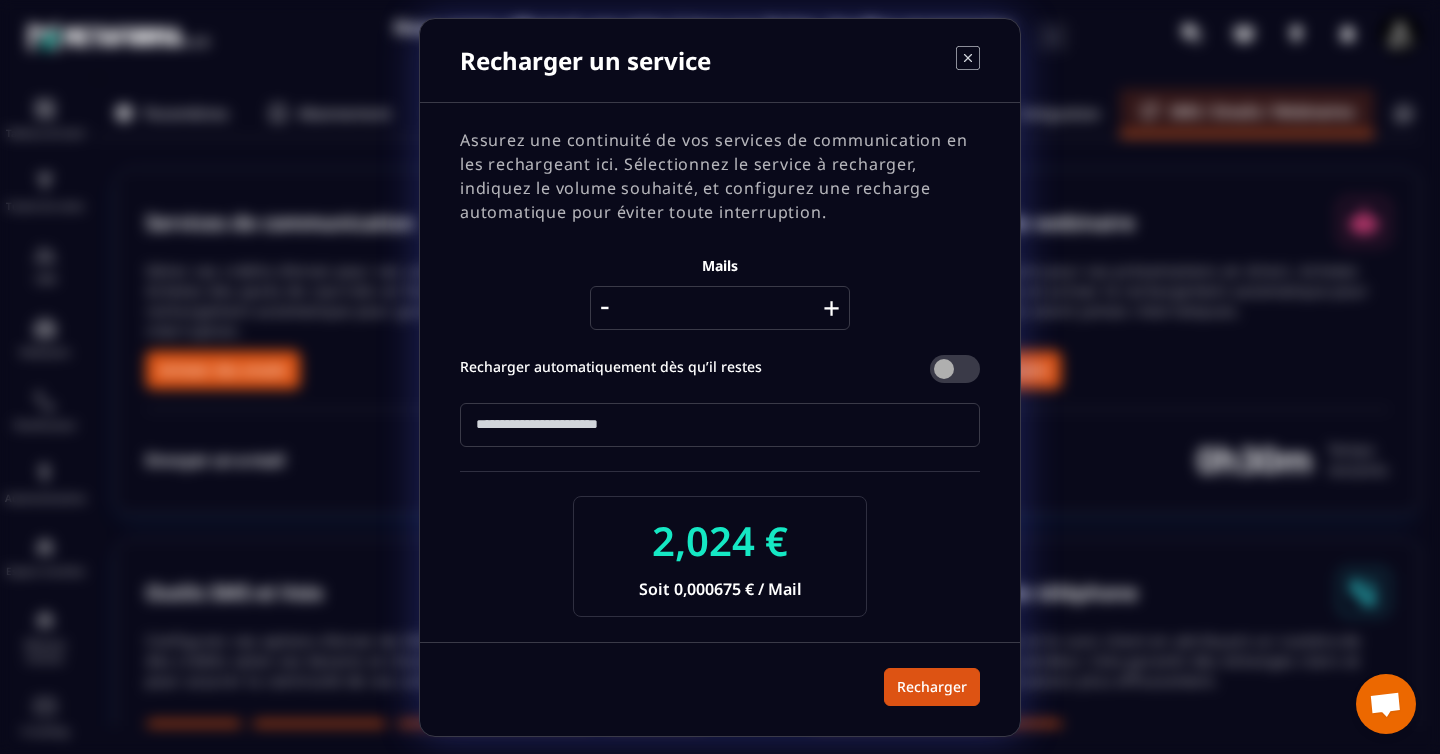 click on "+" at bounding box center (831, 308) 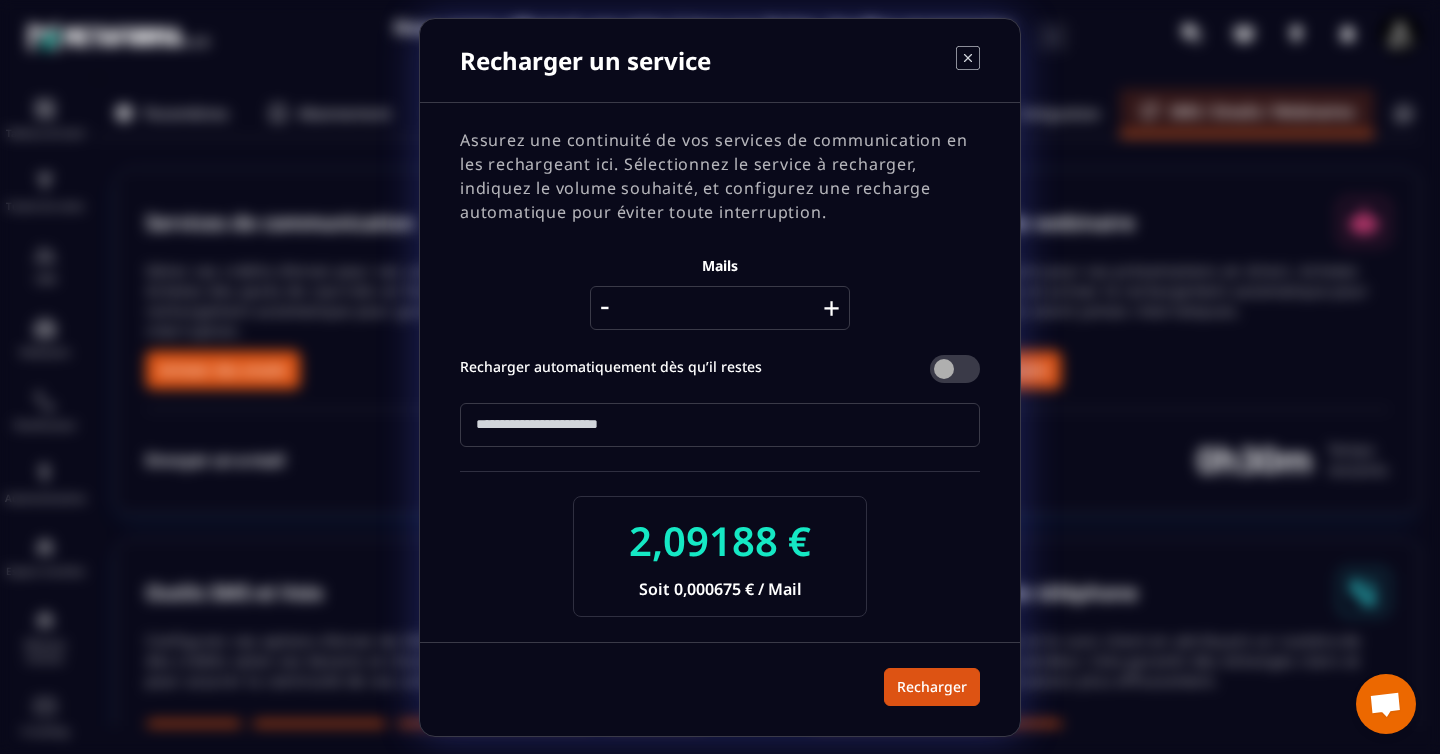 click on "+" at bounding box center [831, 308] 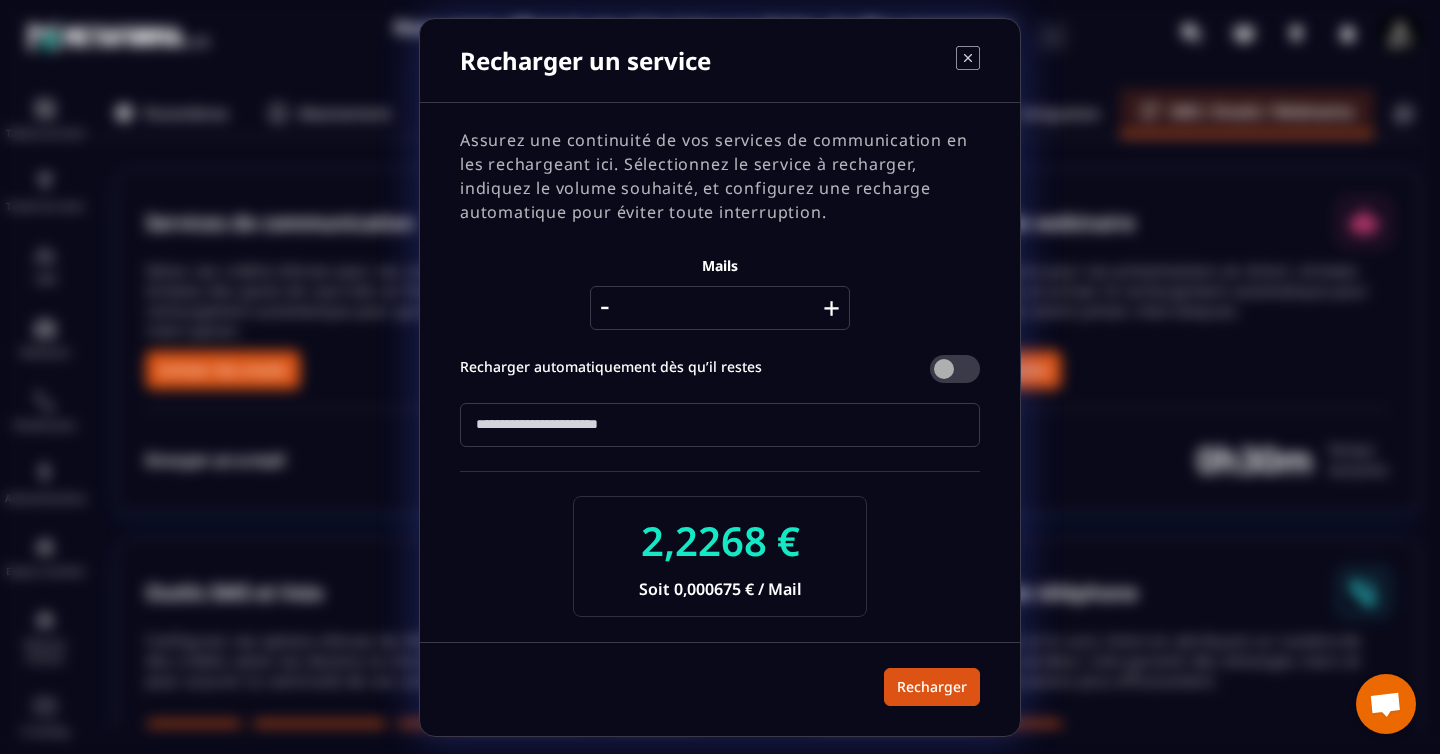 click on "+" at bounding box center [831, 308] 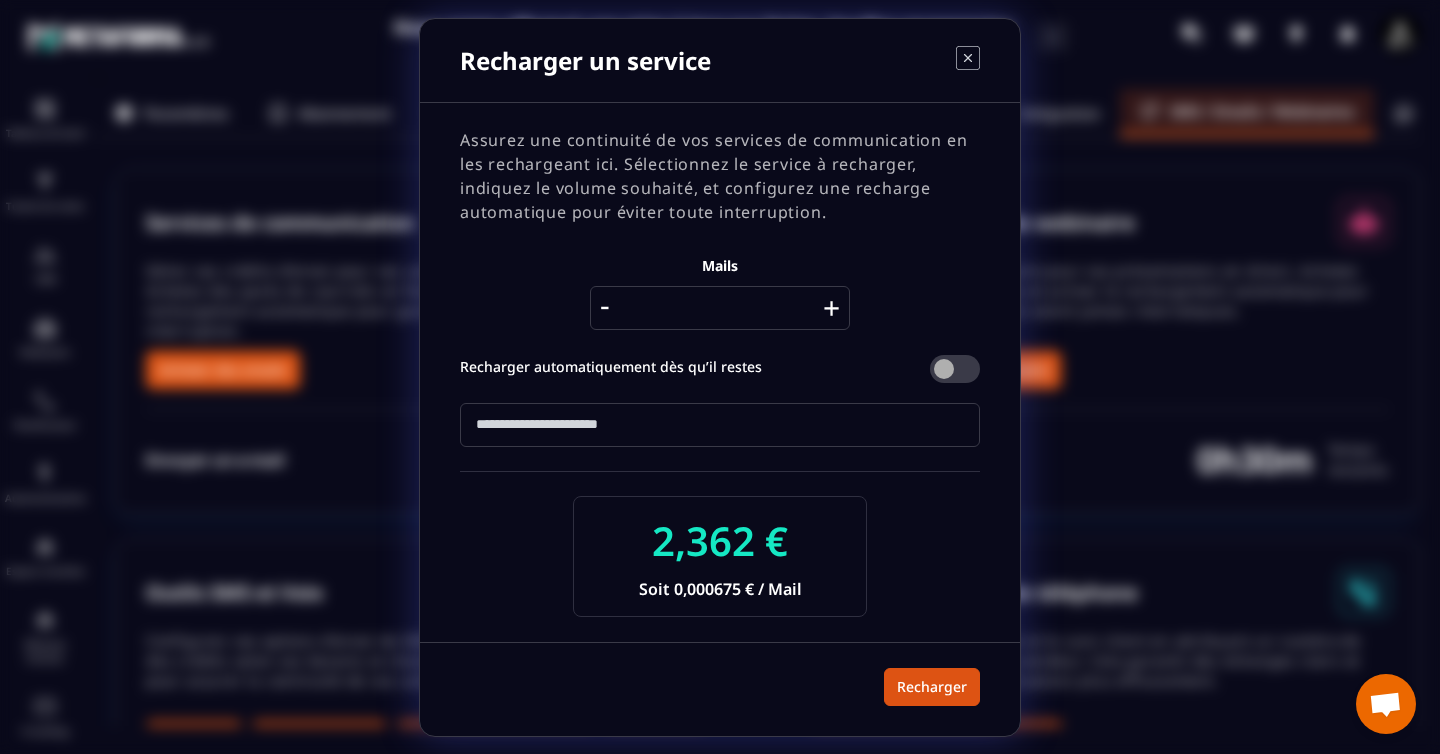 click on "+" at bounding box center [831, 308] 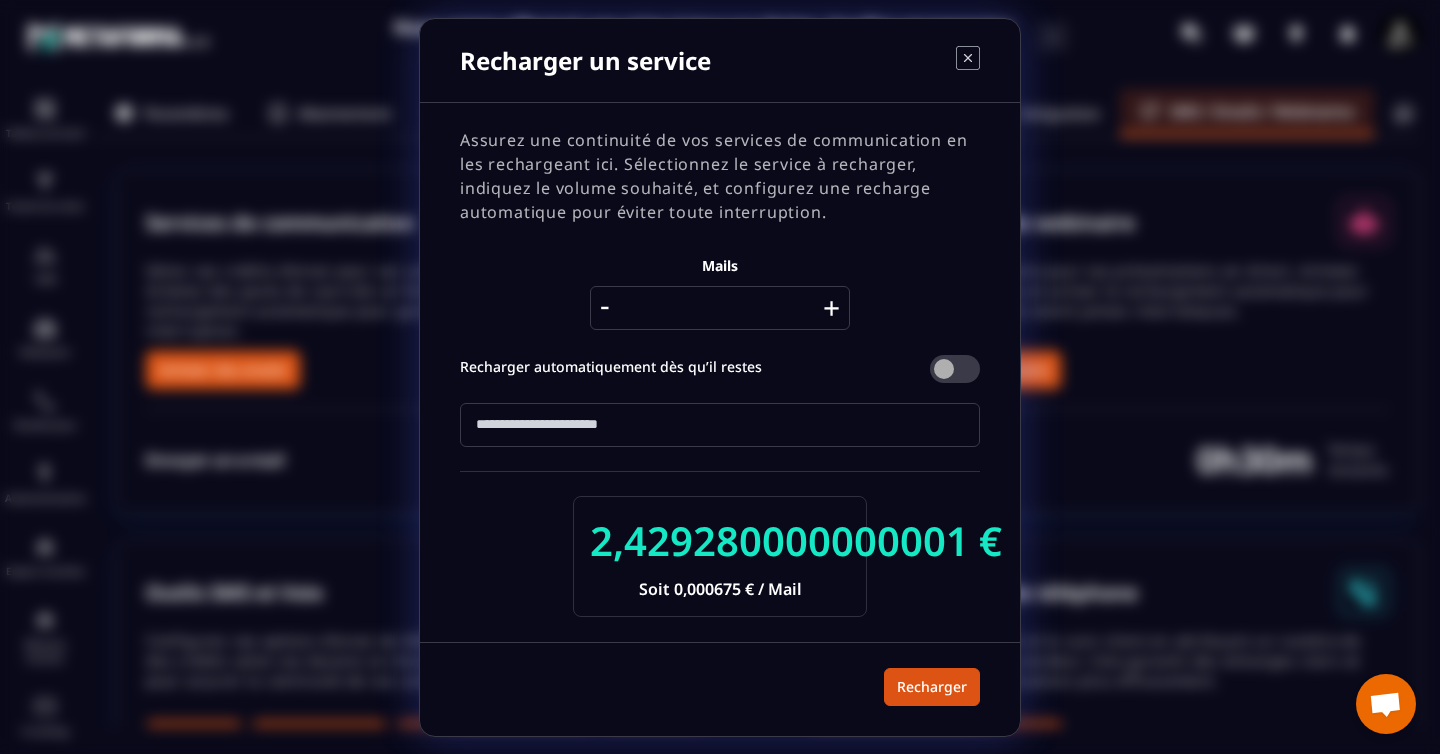 click on "+" at bounding box center (831, 308) 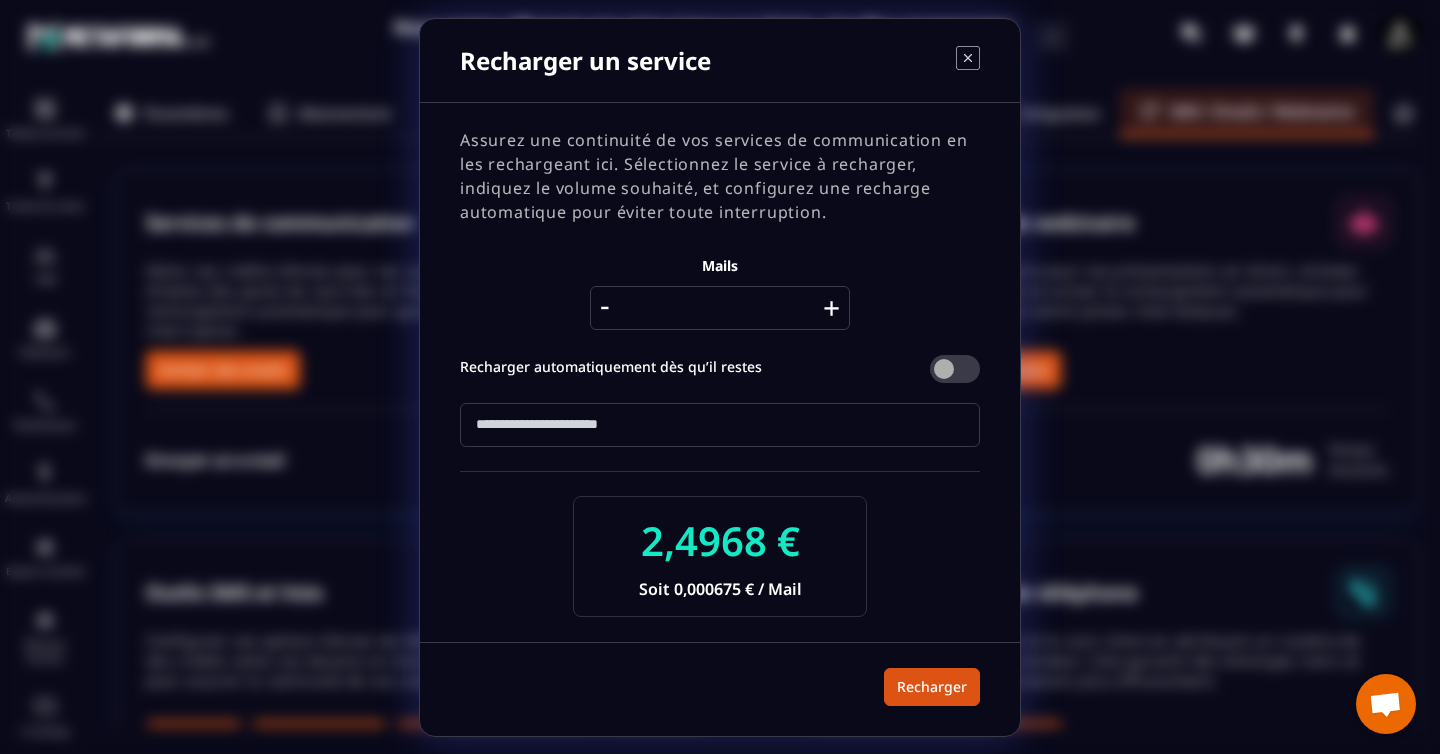 click on "+" at bounding box center (831, 308) 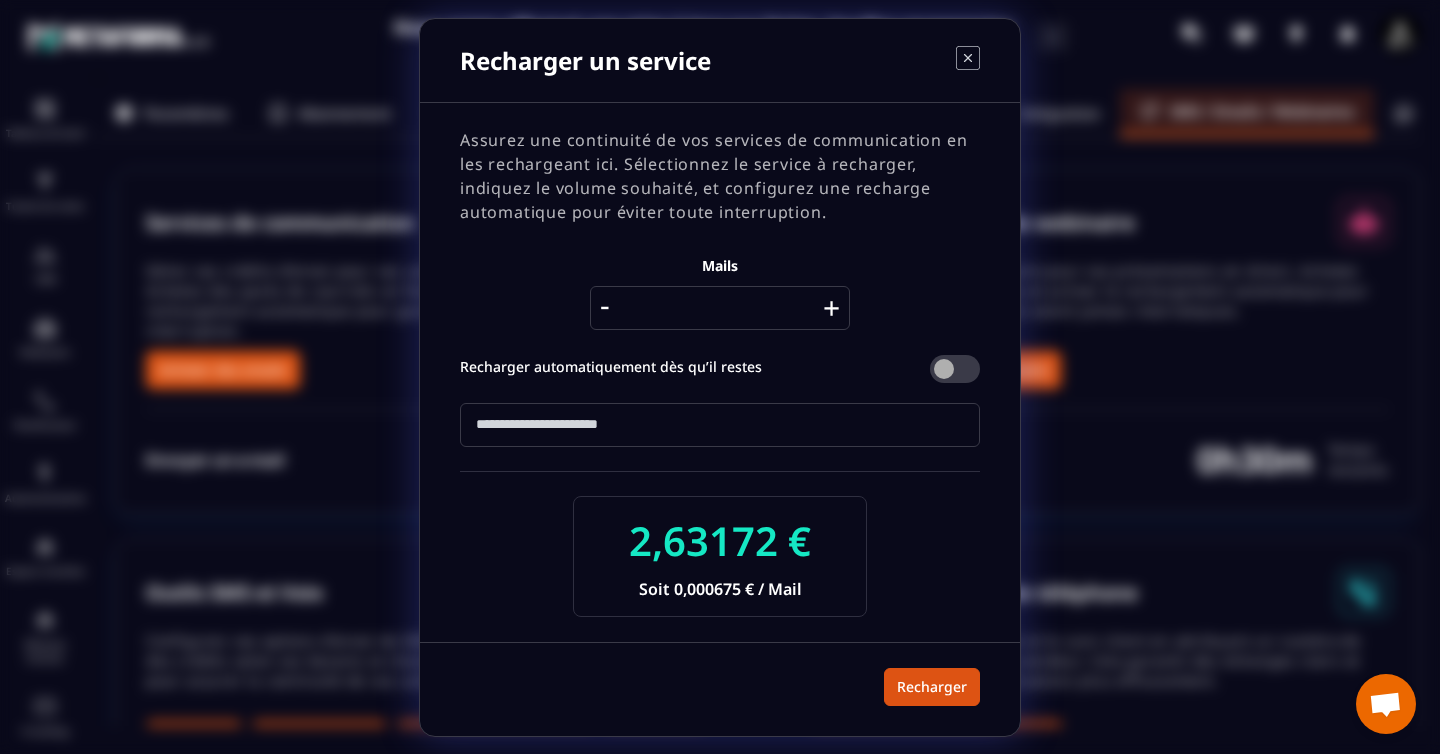 click on "+" at bounding box center [831, 308] 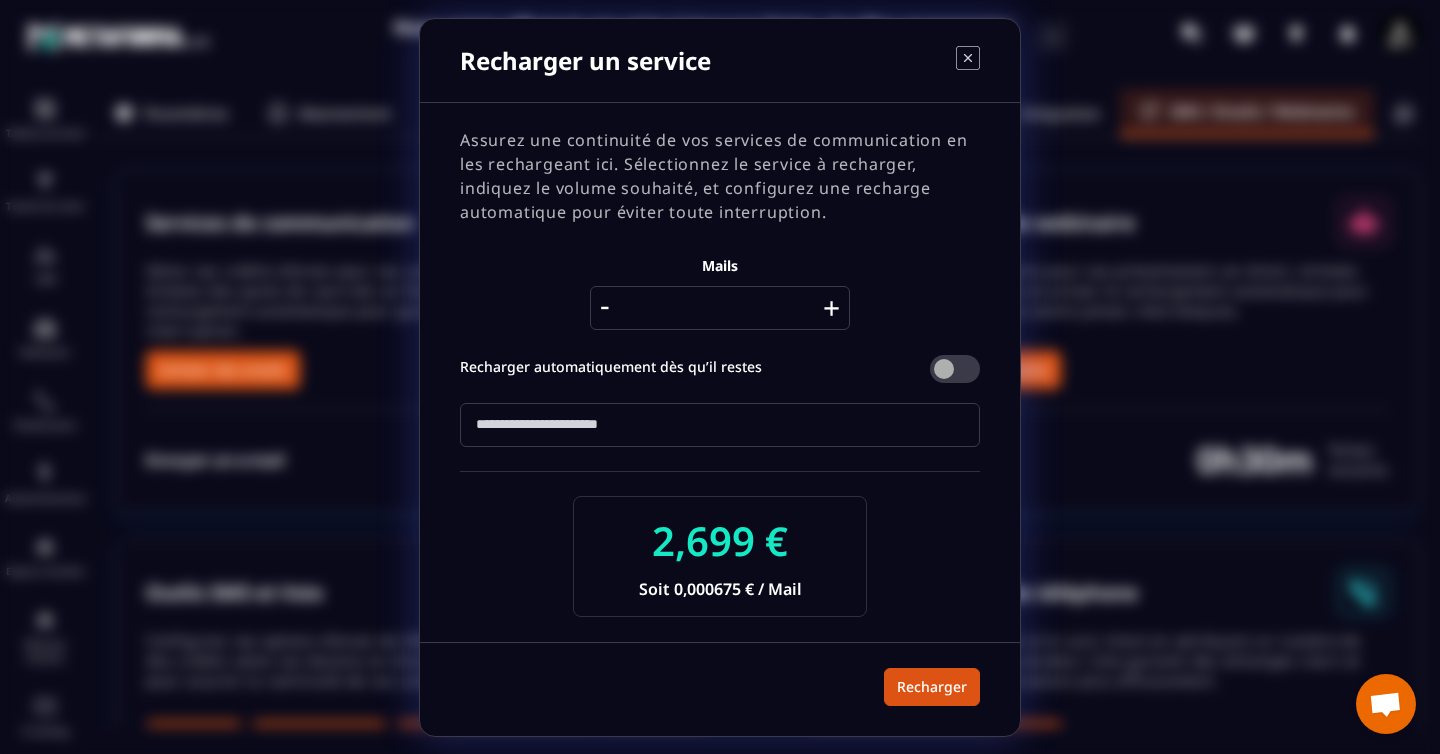 click on "+" at bounding box center (831, 308) 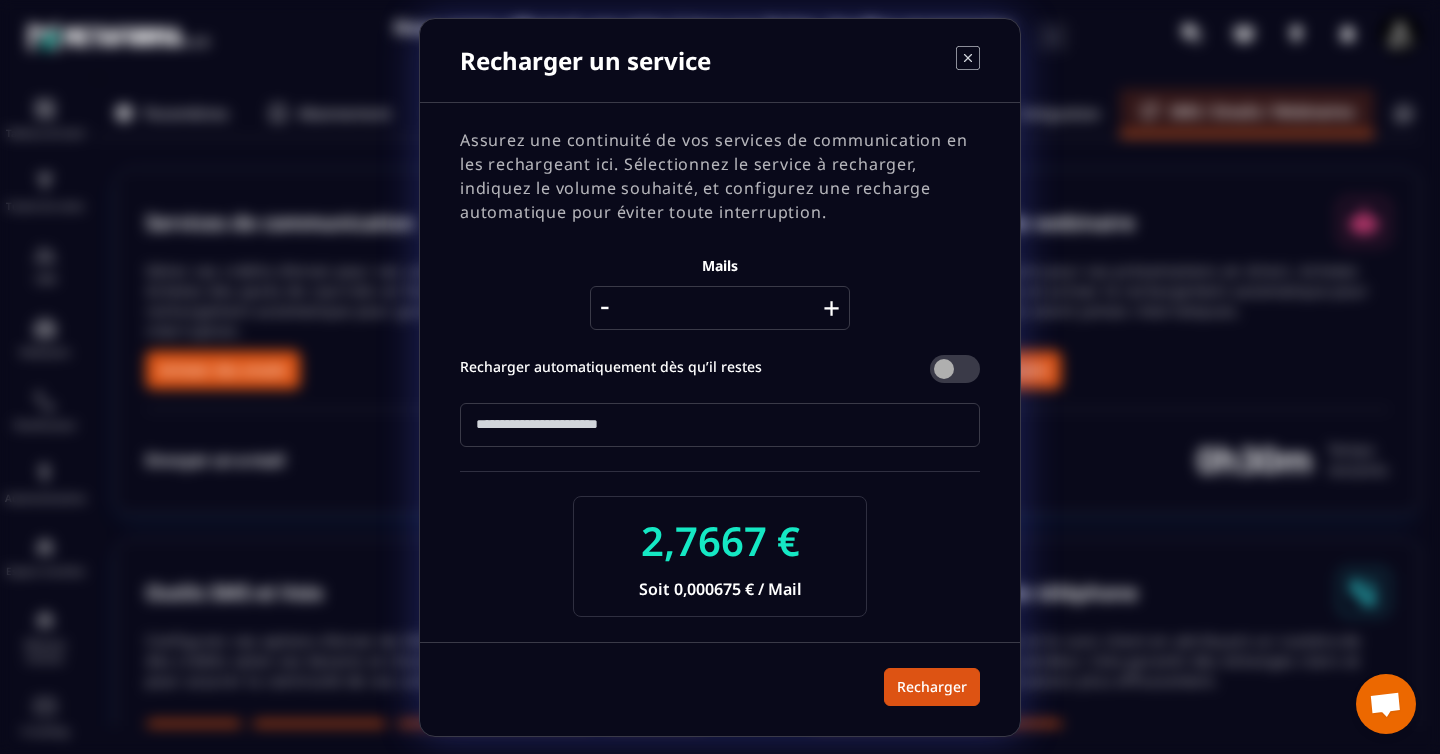 click on "+" at bounding box center (831, 308) 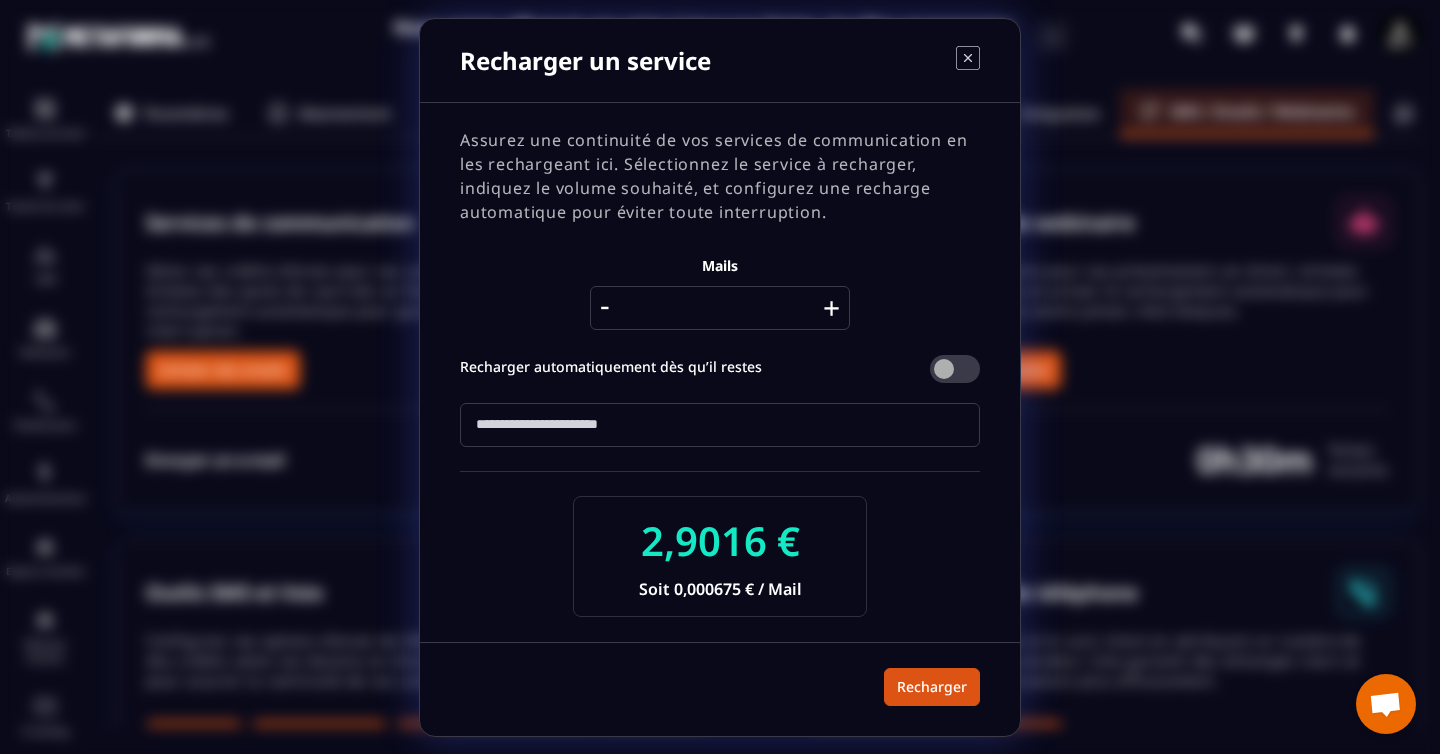 click on "+" at bounding box center (831, 308) 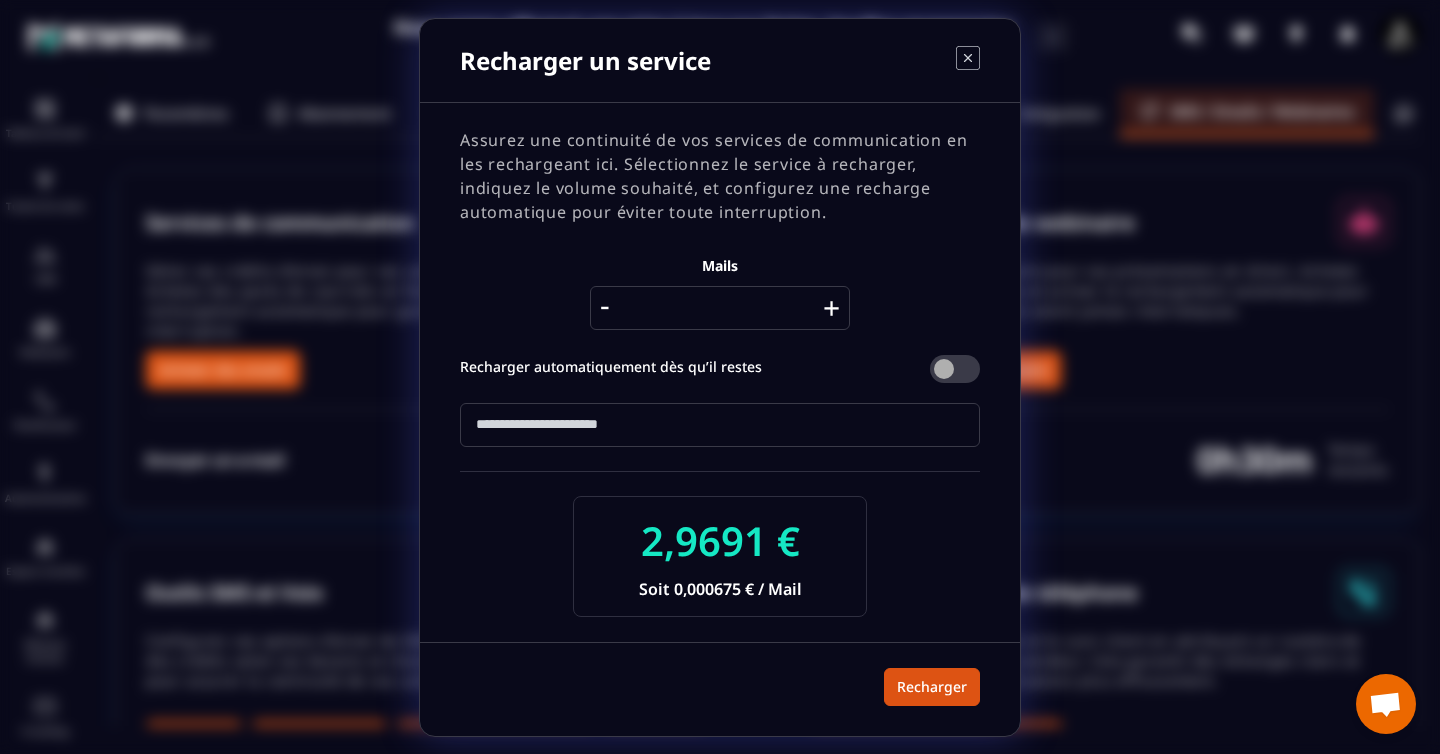 click on "+" at bounding box center [831, 308] 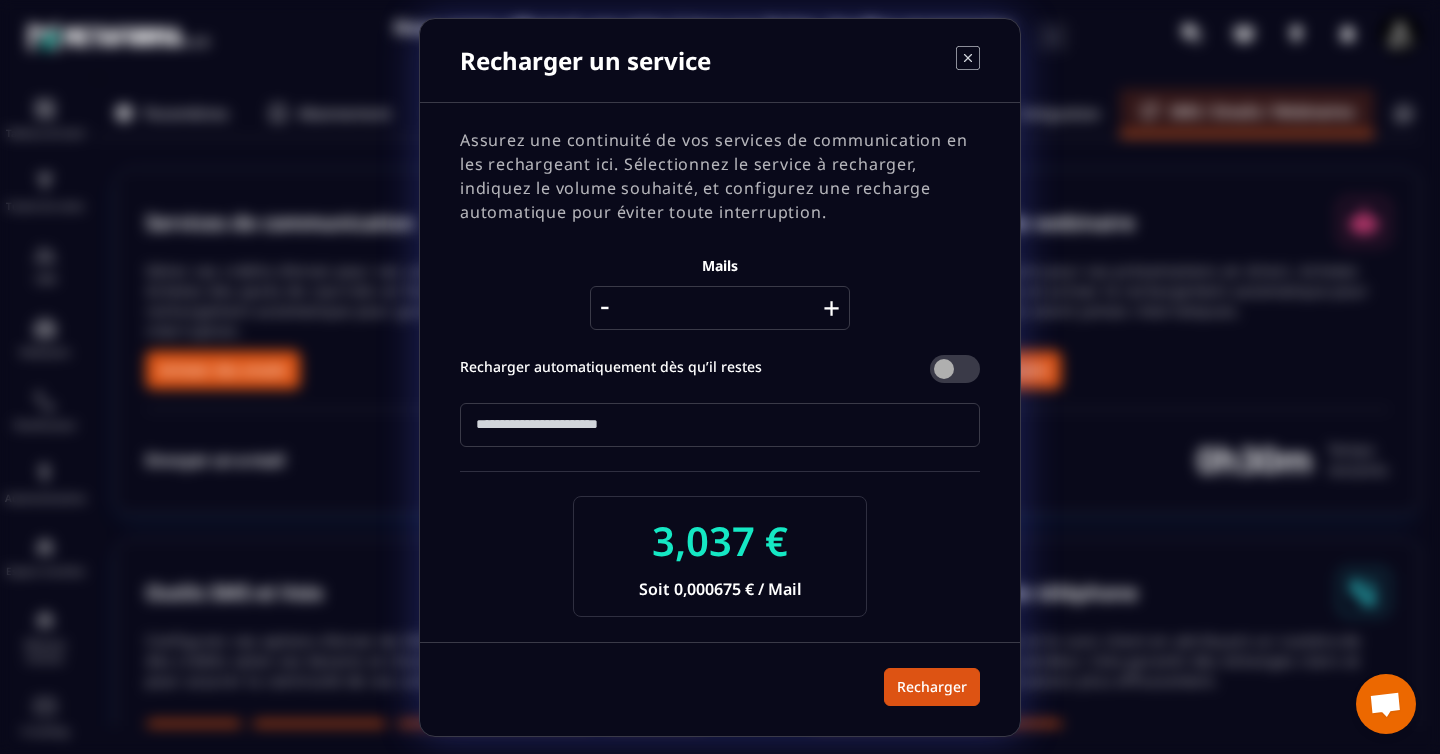 click on "****" at bounding box center [720, 308] 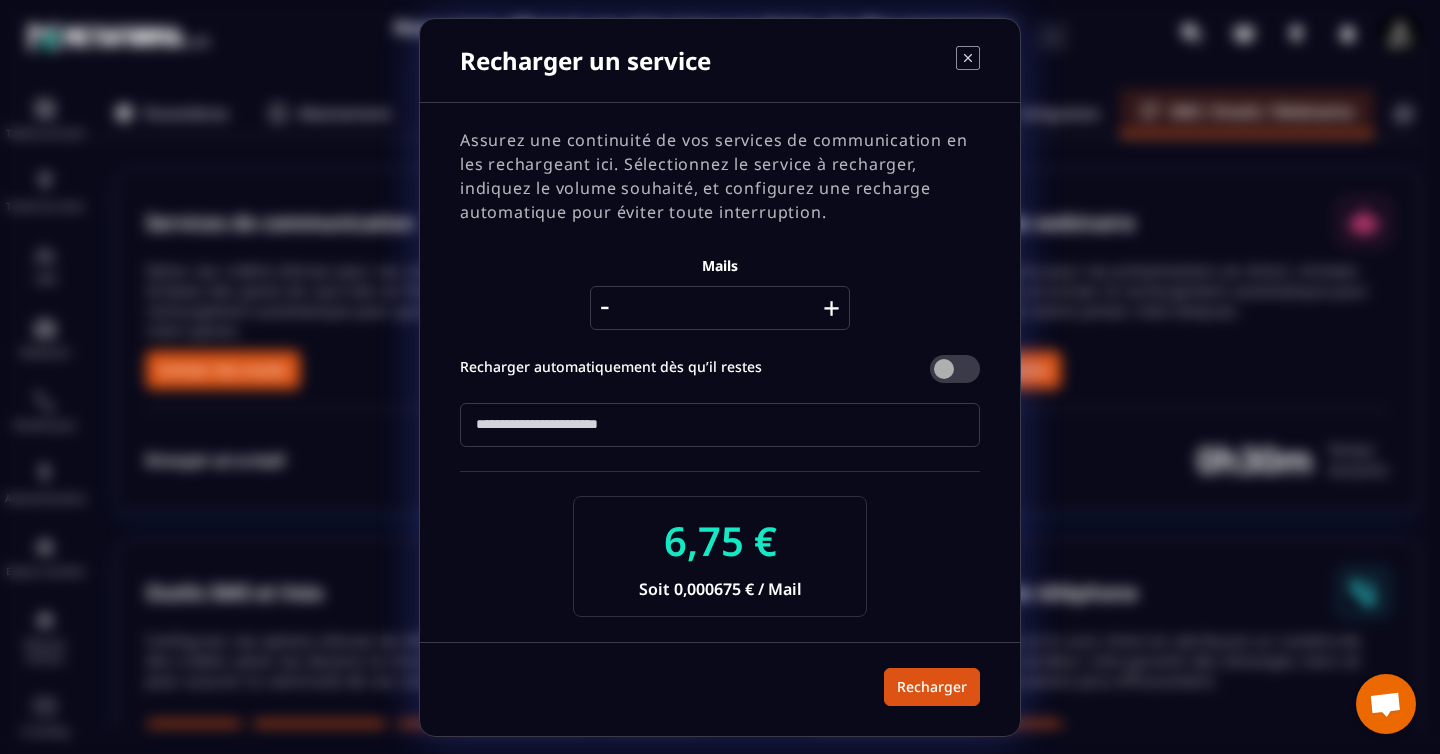 click on "Assurez une continuité de vos services de communication en les rechargeant ici. Sélectionnez le service à recharger, indiquez le volume souhaité, et configurez une recharge automatique pour éviter toute interruption. Mails - ***** + Recharger automatiquement dès qu’il restes *** ⚠️ La recharge automatique est désactivée. [PERSON_NAME] recharger manuellement afin d’éviter toute interruption de service !   6,75 € Soit 0,000675 € / Mail" at bounding box center (720, 373) 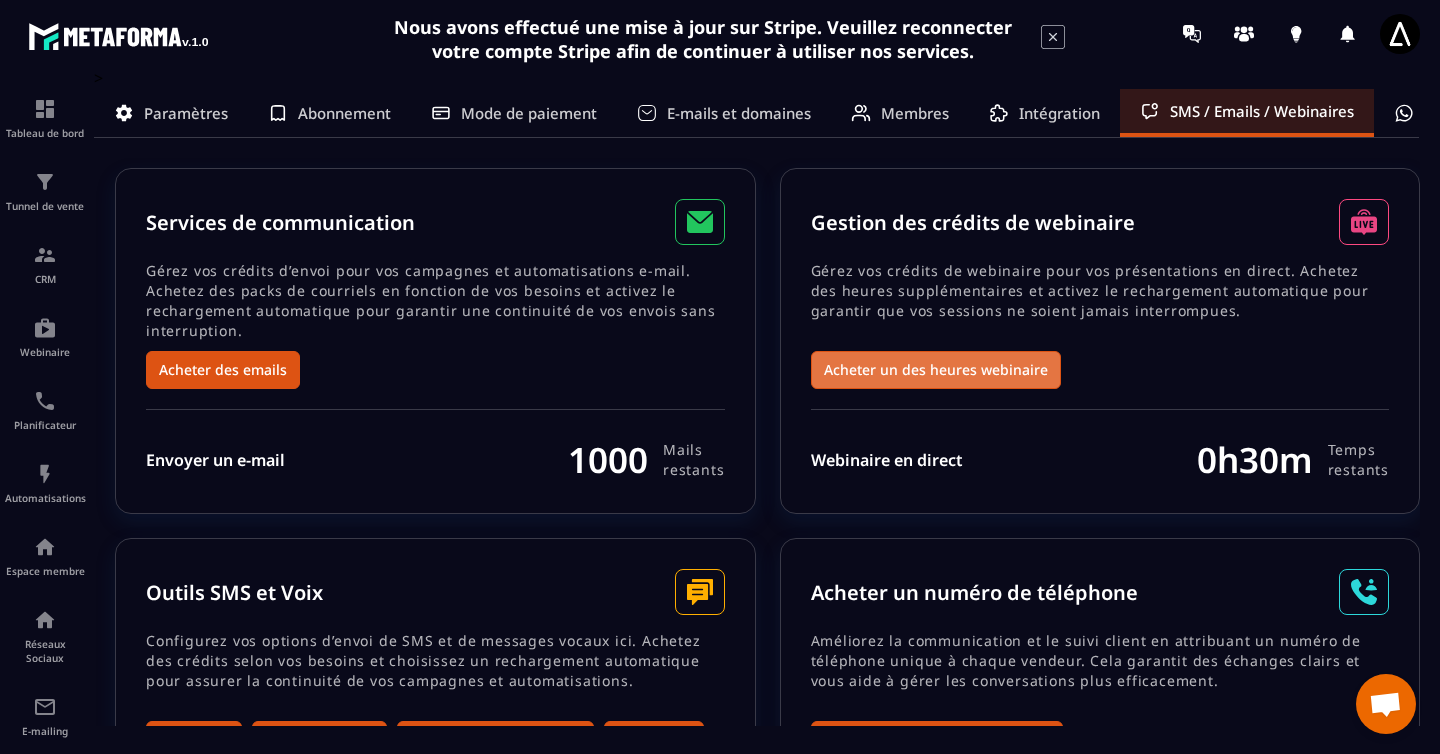 click on "Acheter un des heures webinaire" at bounding box center (936, 370) 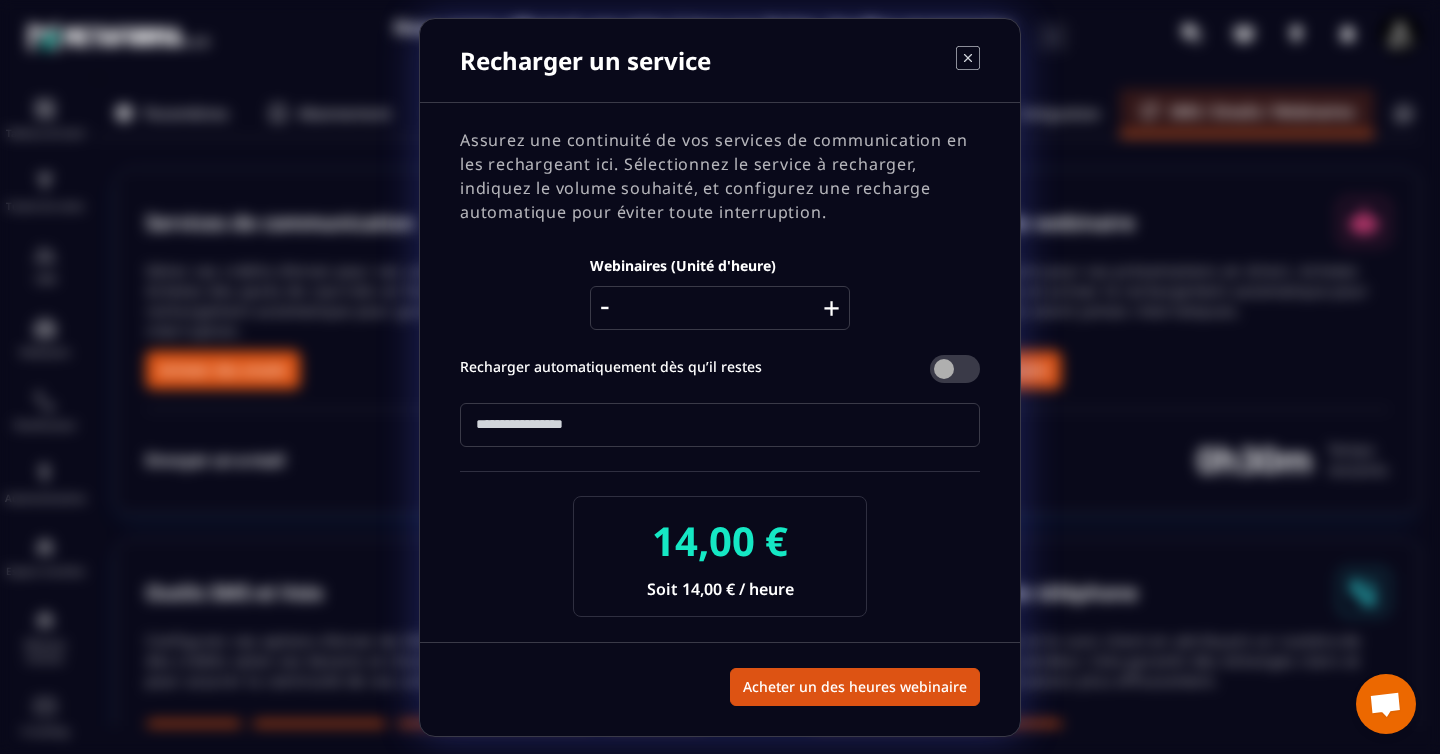 click on "+" at bounding box center [831, 308] 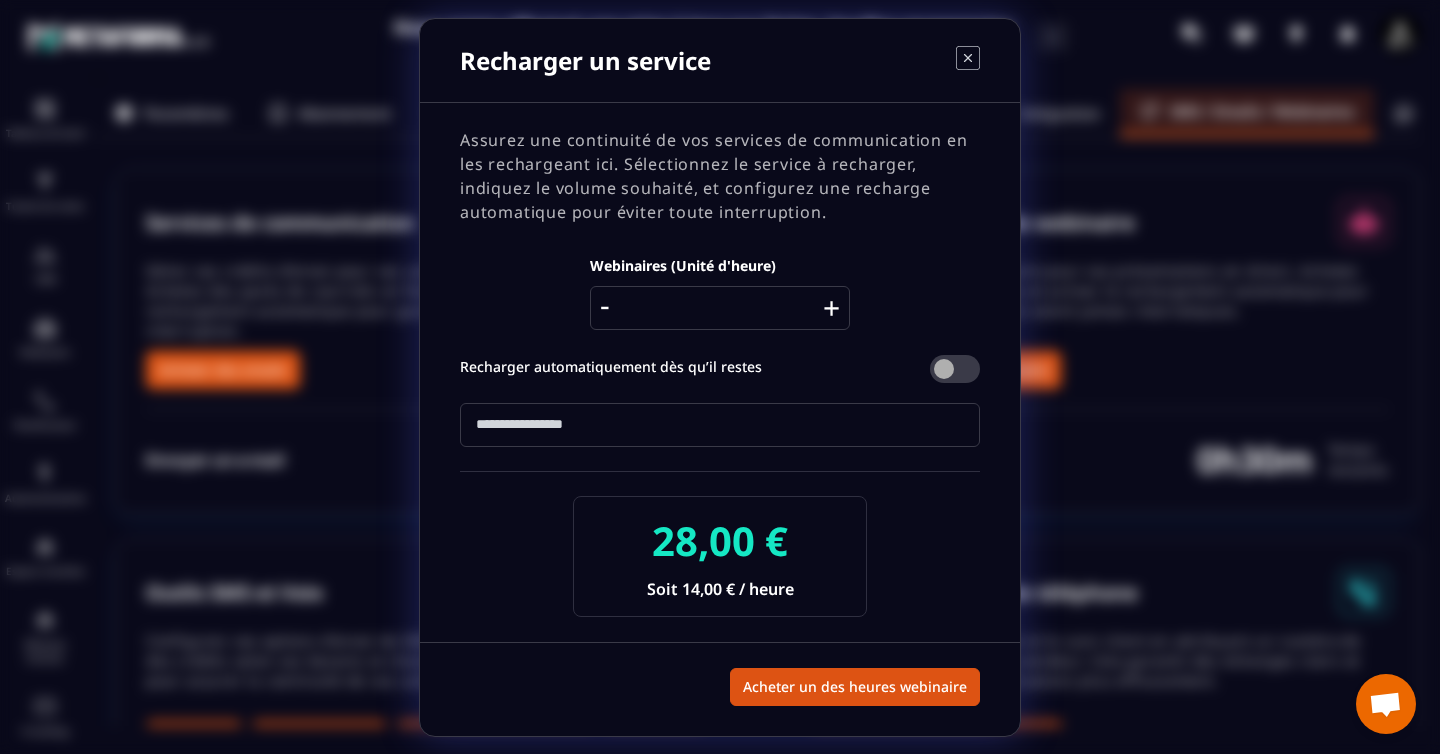 click on "+" at bounding box center [831, 308] 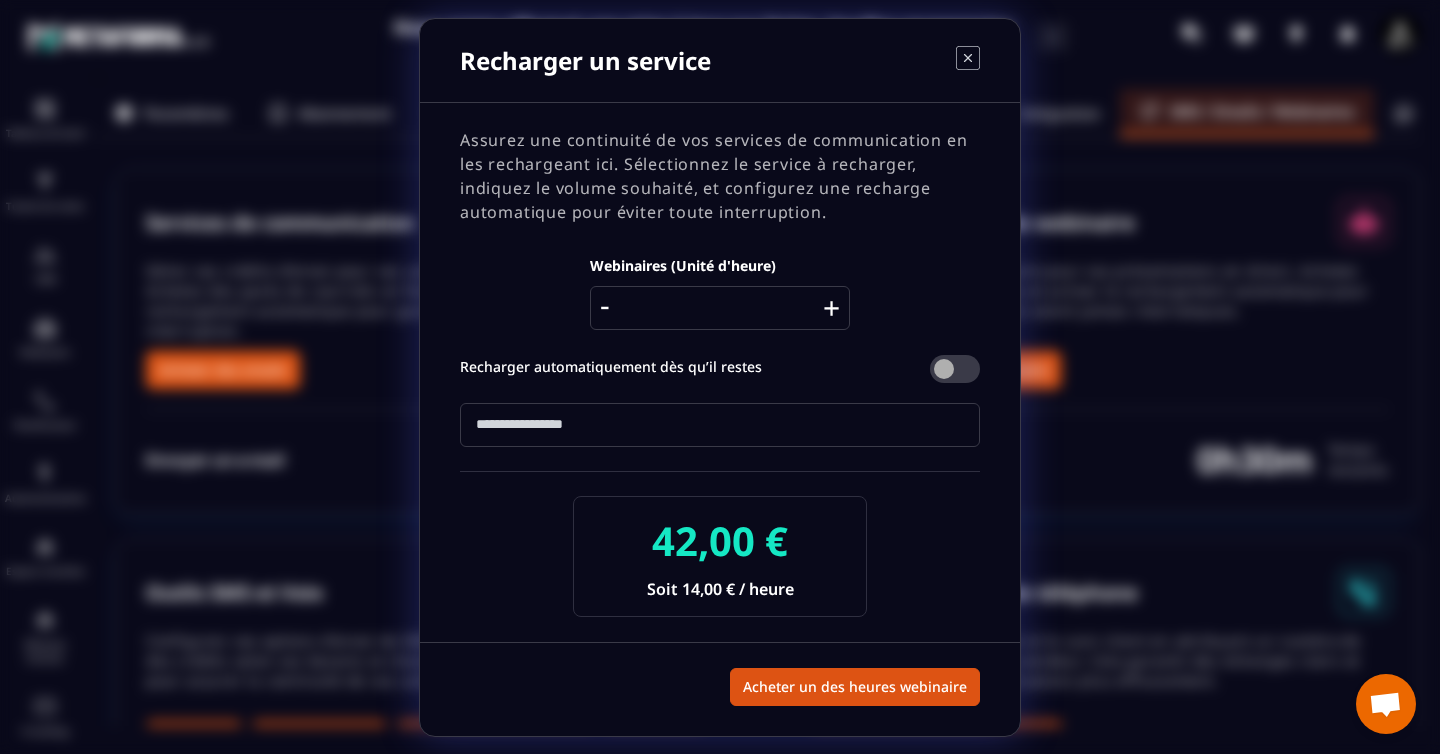 click on "+" at bounding box center (831, 308) 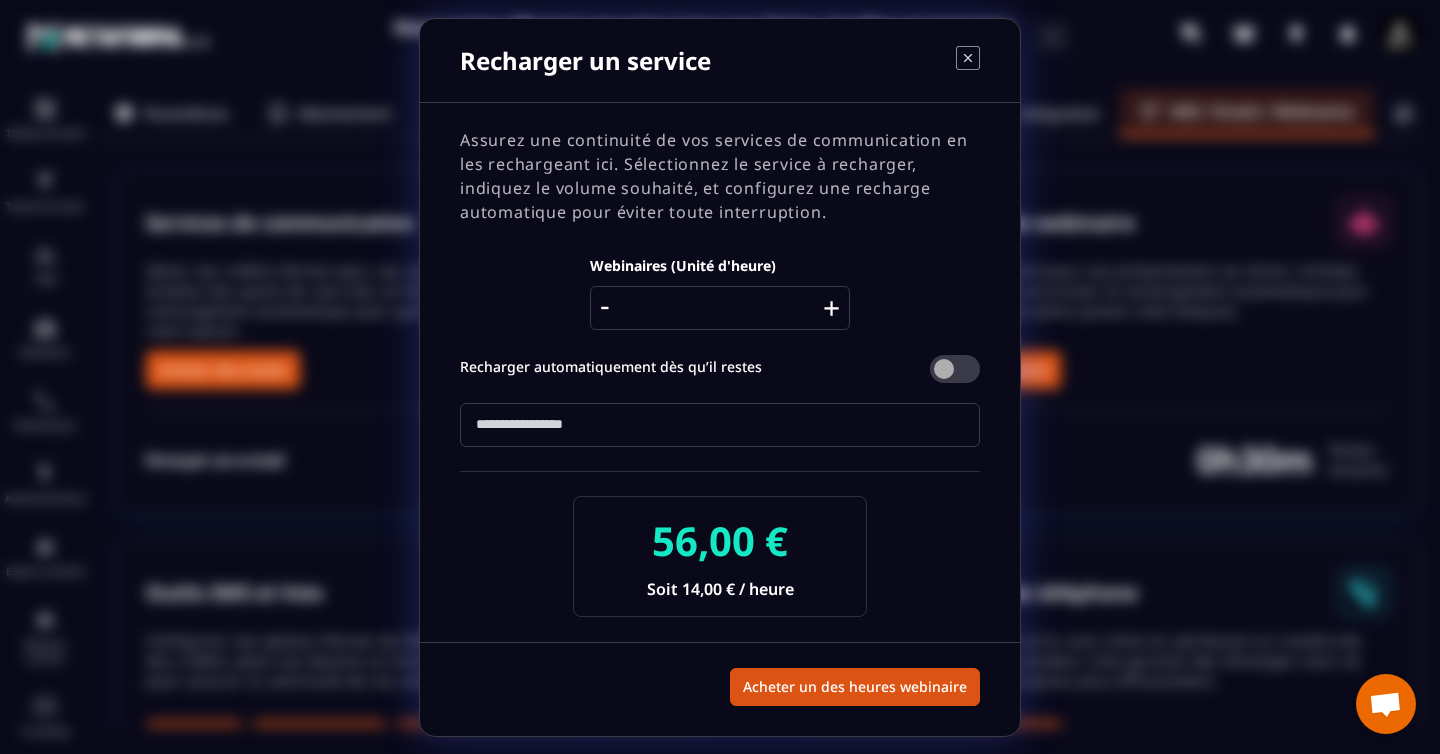 click on "+" at bounding box center [831, 308] 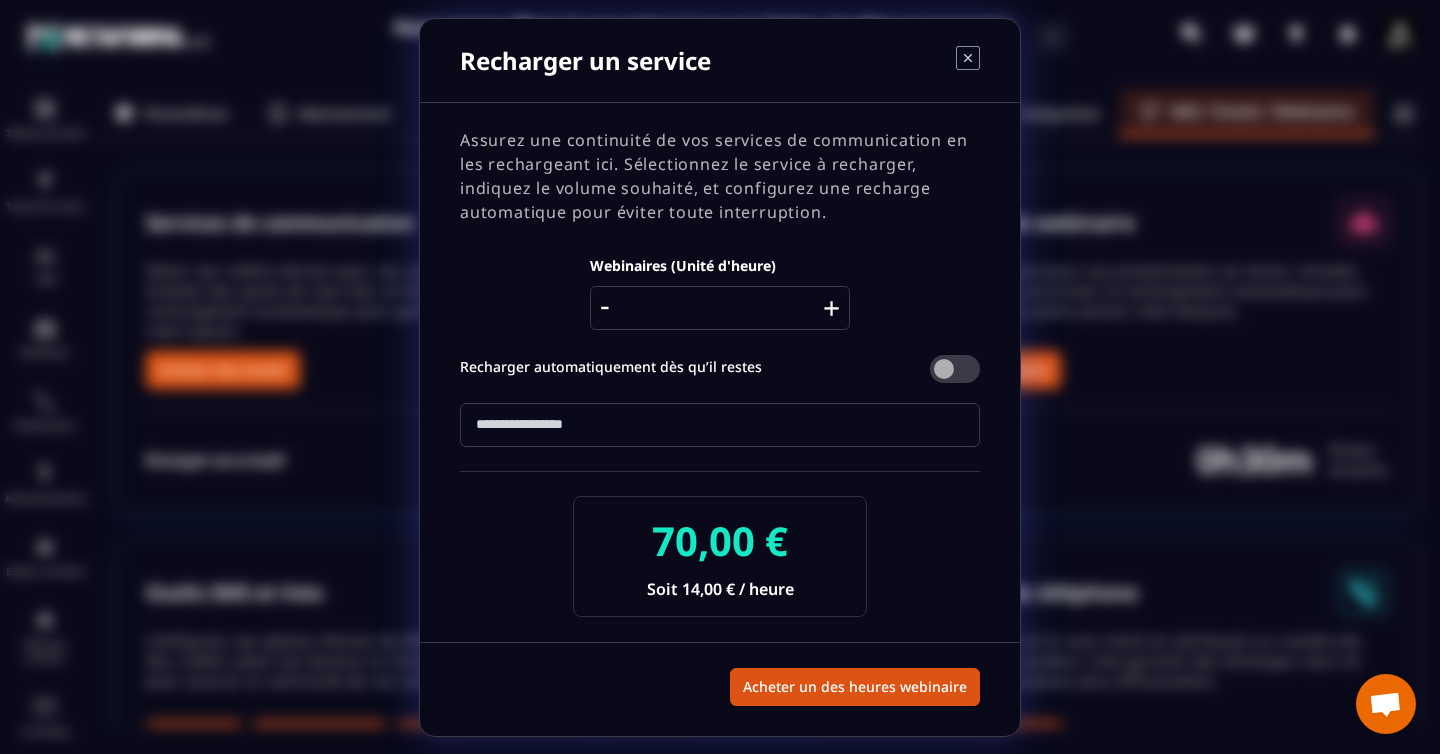 click 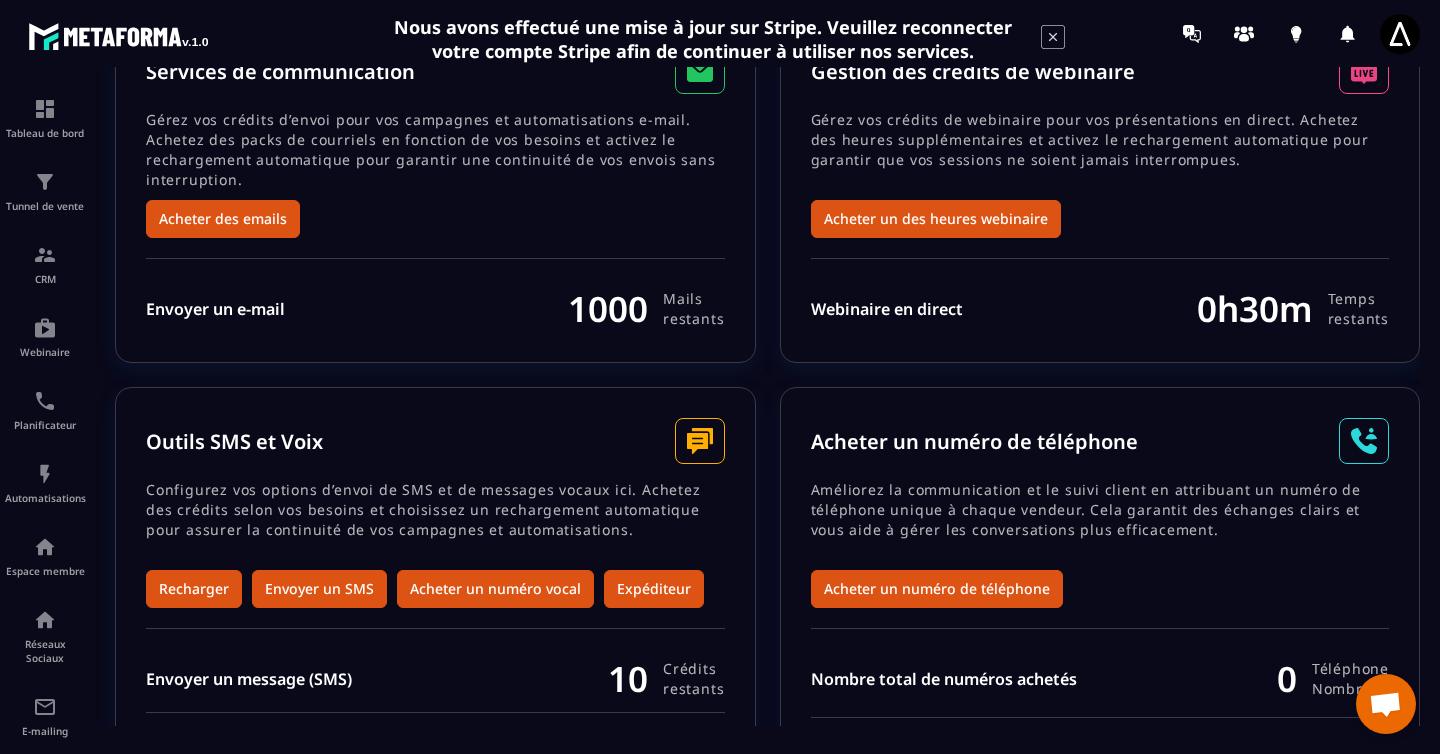 scroll, scrollTop: 250, scrollLeft: 0, axis: vertical 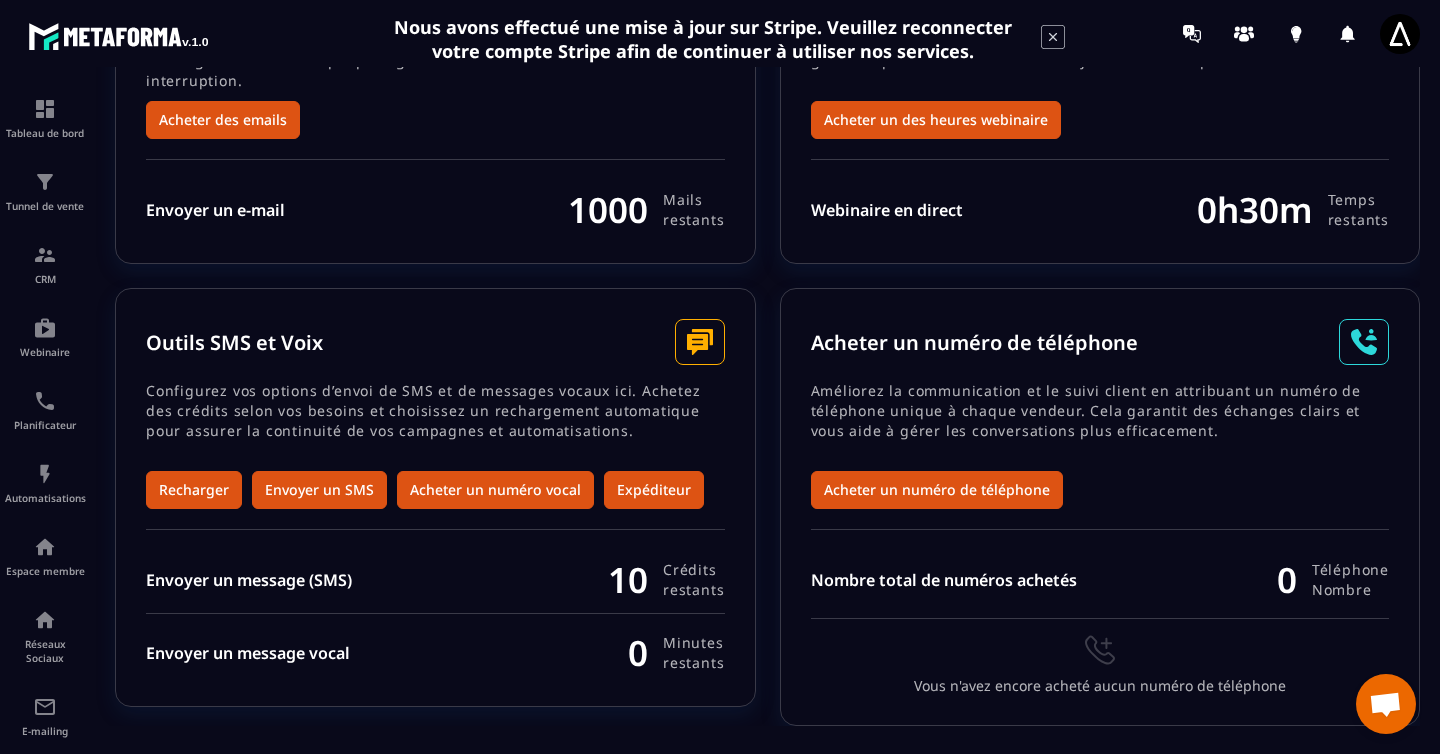 click on "Acheter un numéro de téléphone Améliorez la communication et le suivi client en attribuant un numéro de téléphone unique à chaque vendeur. Cela garantit des échanges clairs et vous aide à gérer les conversations plus efficacement. Acheter un numéro de téléphone Nombre total de numéros achetés 0  Téléphone Nombre Vous n'avez encore acheté aucun numéro de téléphone" at bounding box center [1100, 507] 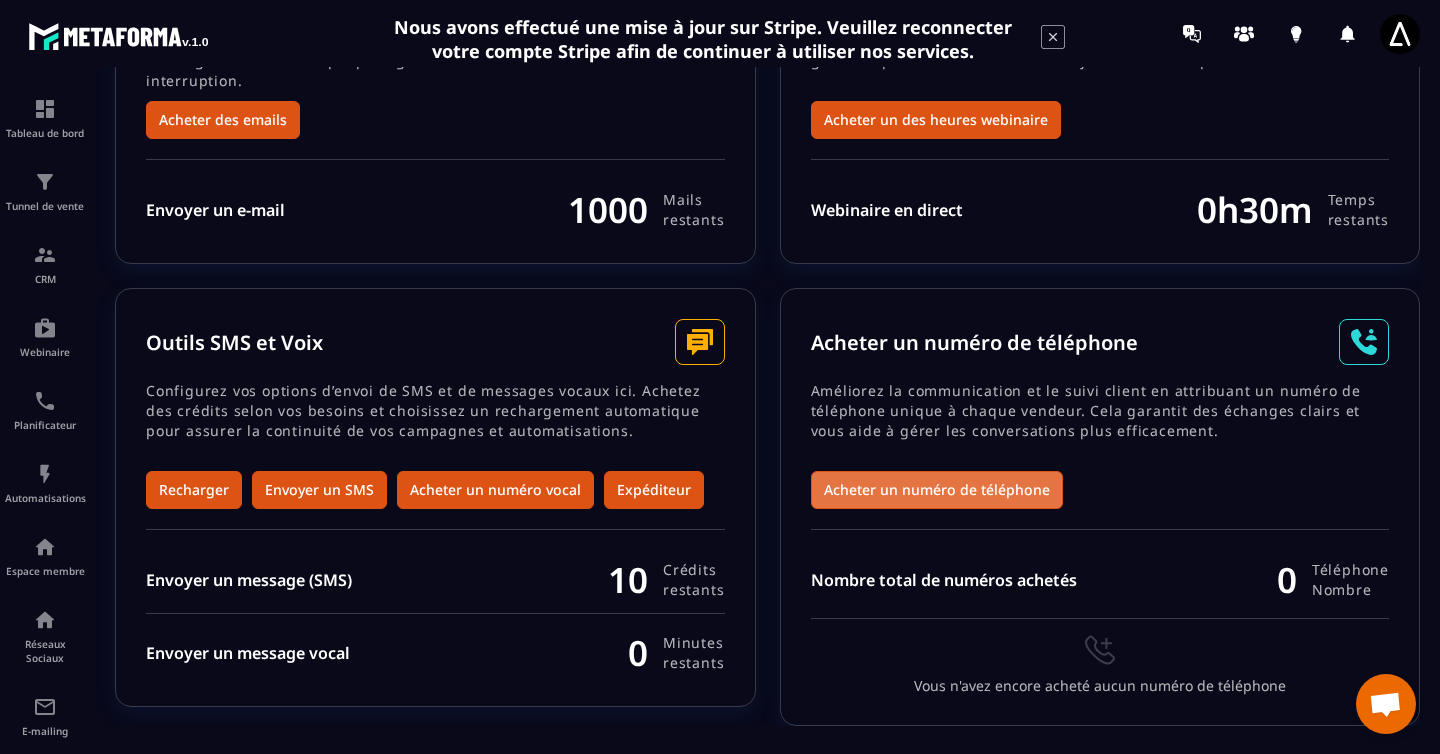 click on "Acheter un numéro de téléphone" at bounding box center (937, 490) 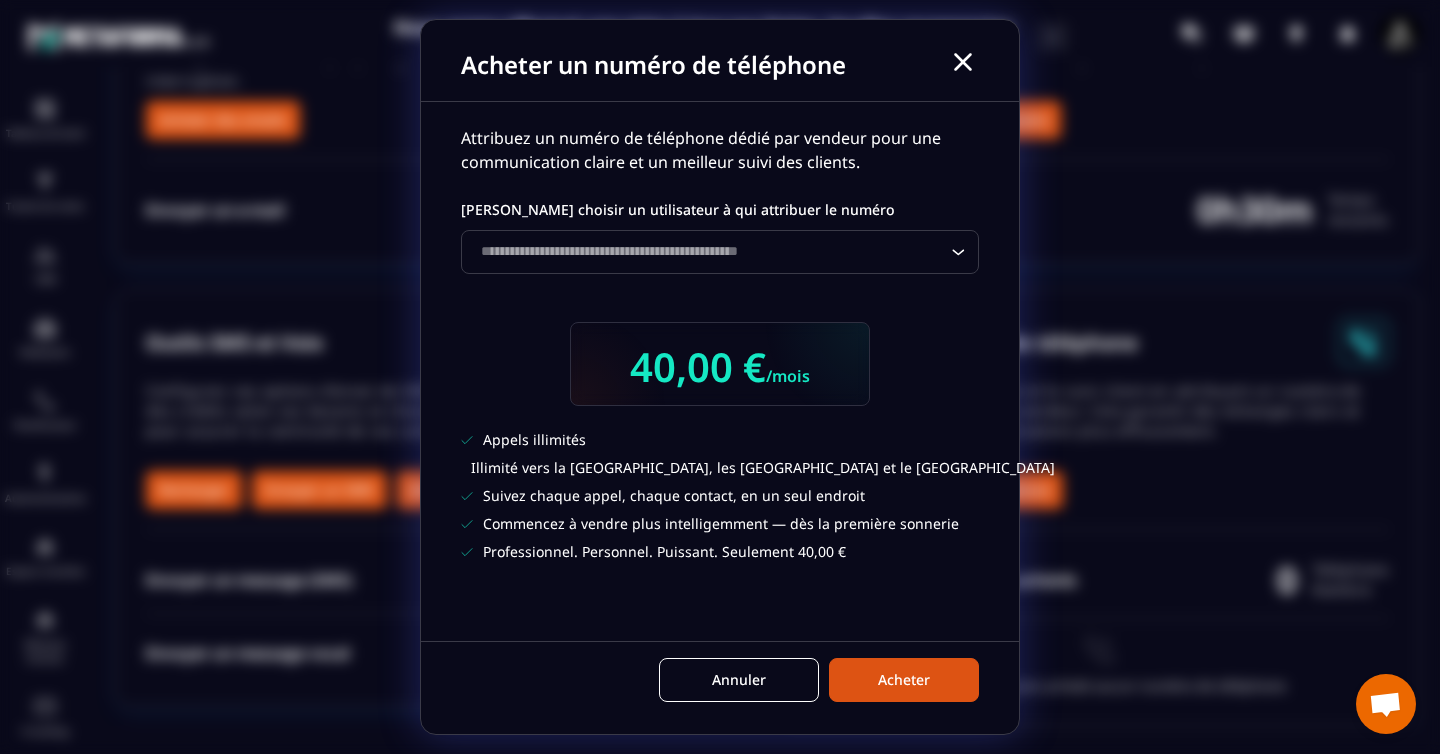 click on "40,00 € /mois" at bounding box center (720, 366) 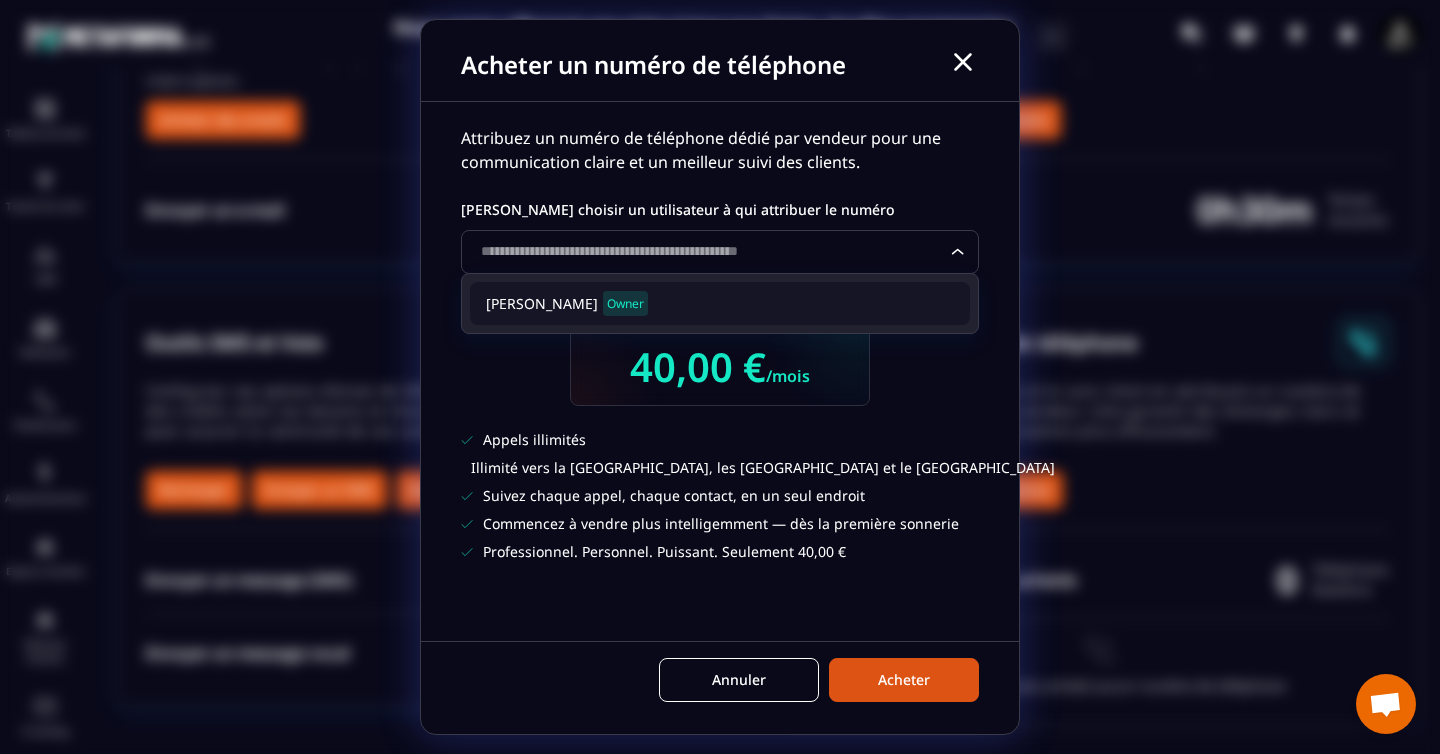 click on "[PERSON_NAME]" at bounding box center [542, 304] 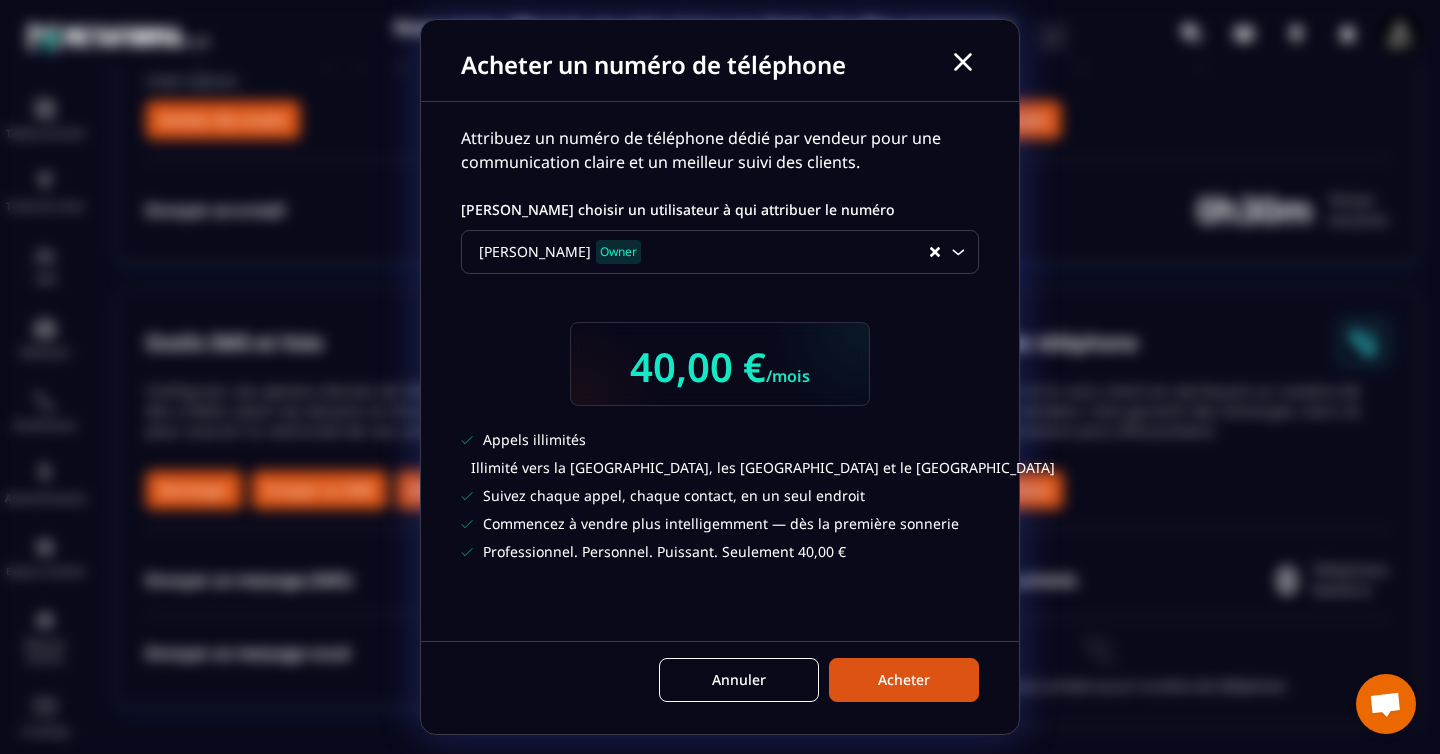 click 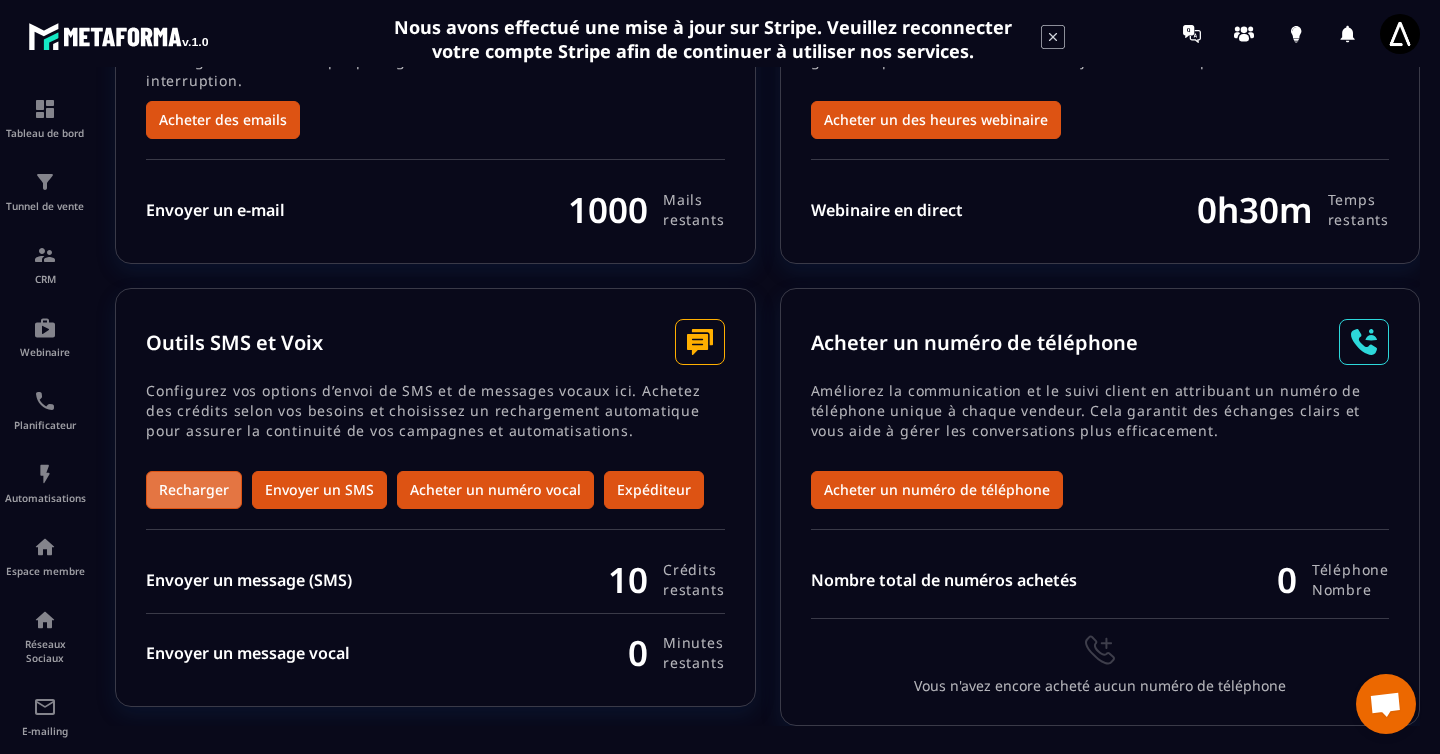 click on "Recharger" at bounding box center [194, 490] 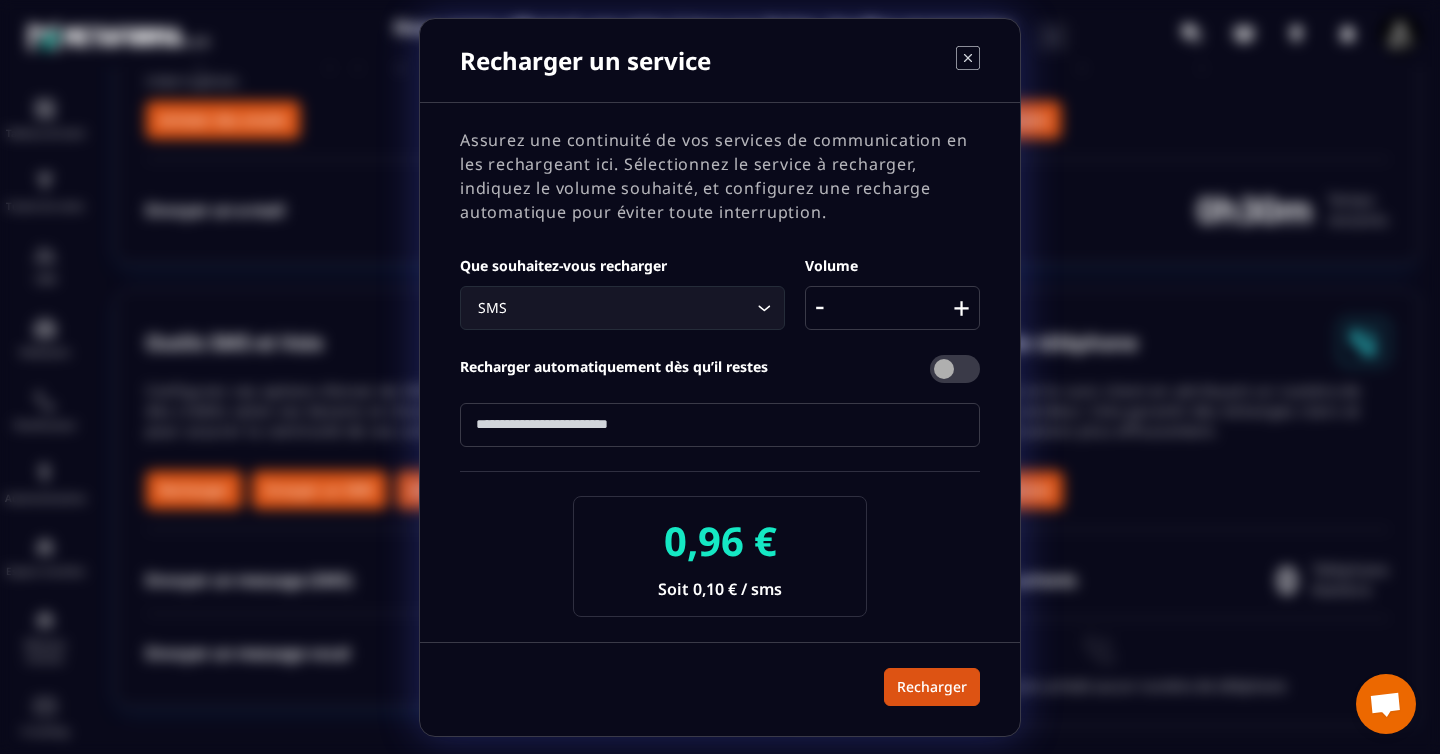 click on "+" at bounding box center (961, 308) 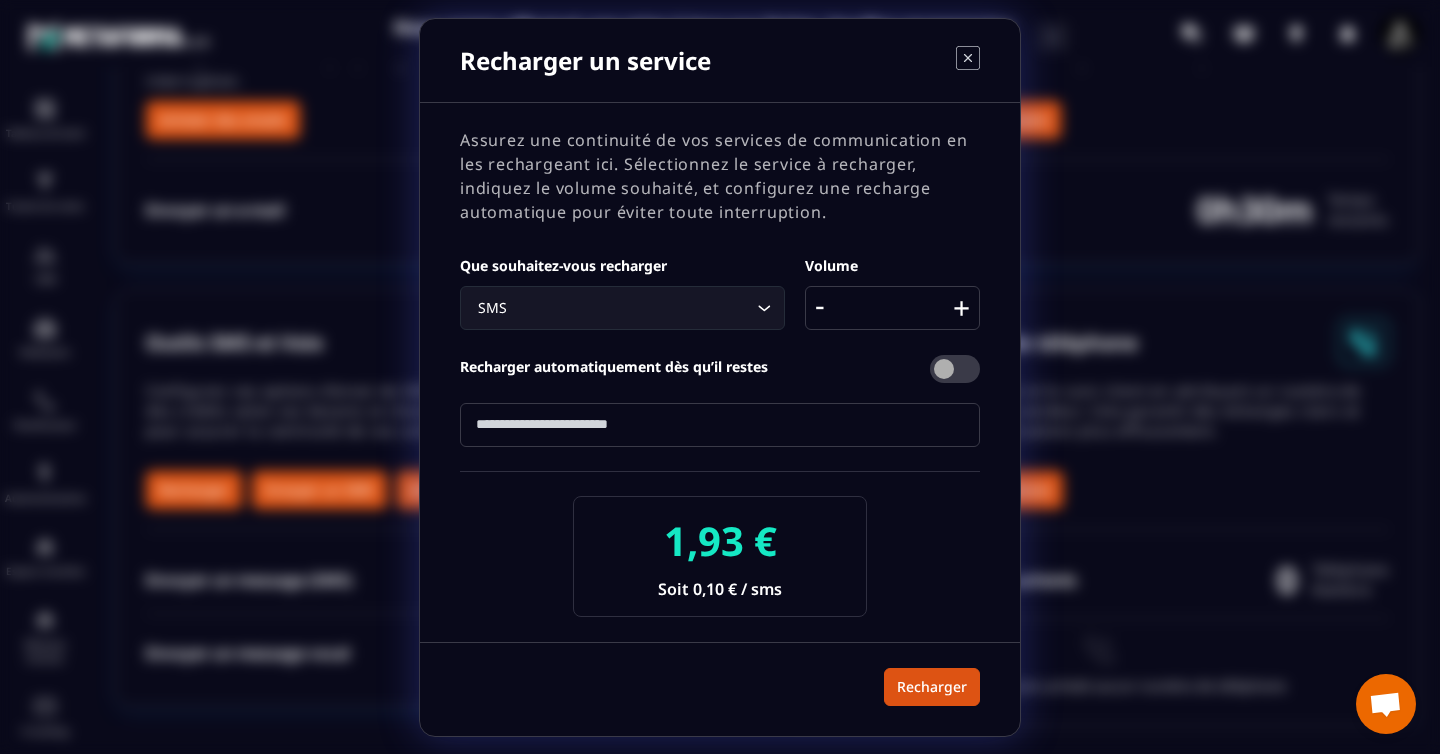 click on "+" at bounding box center (961, 308) 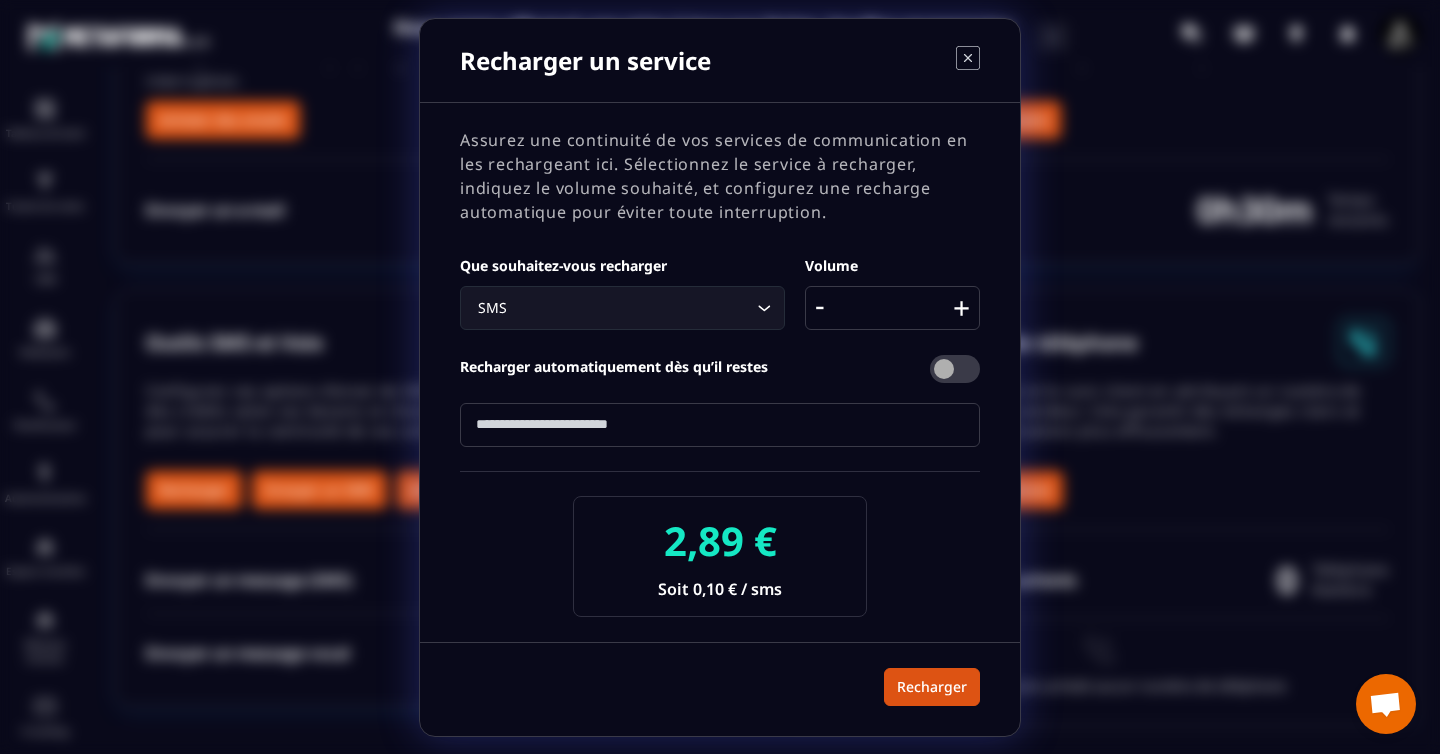 click 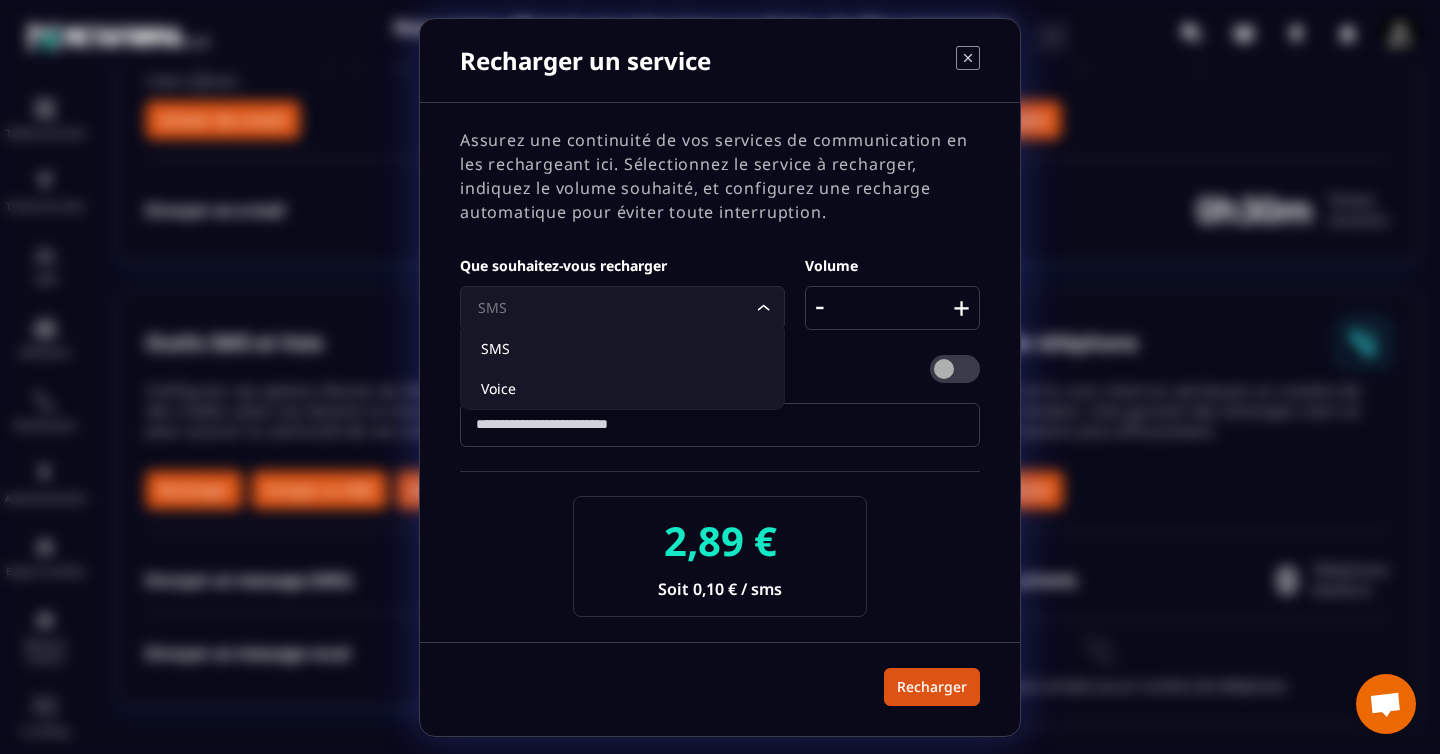 click 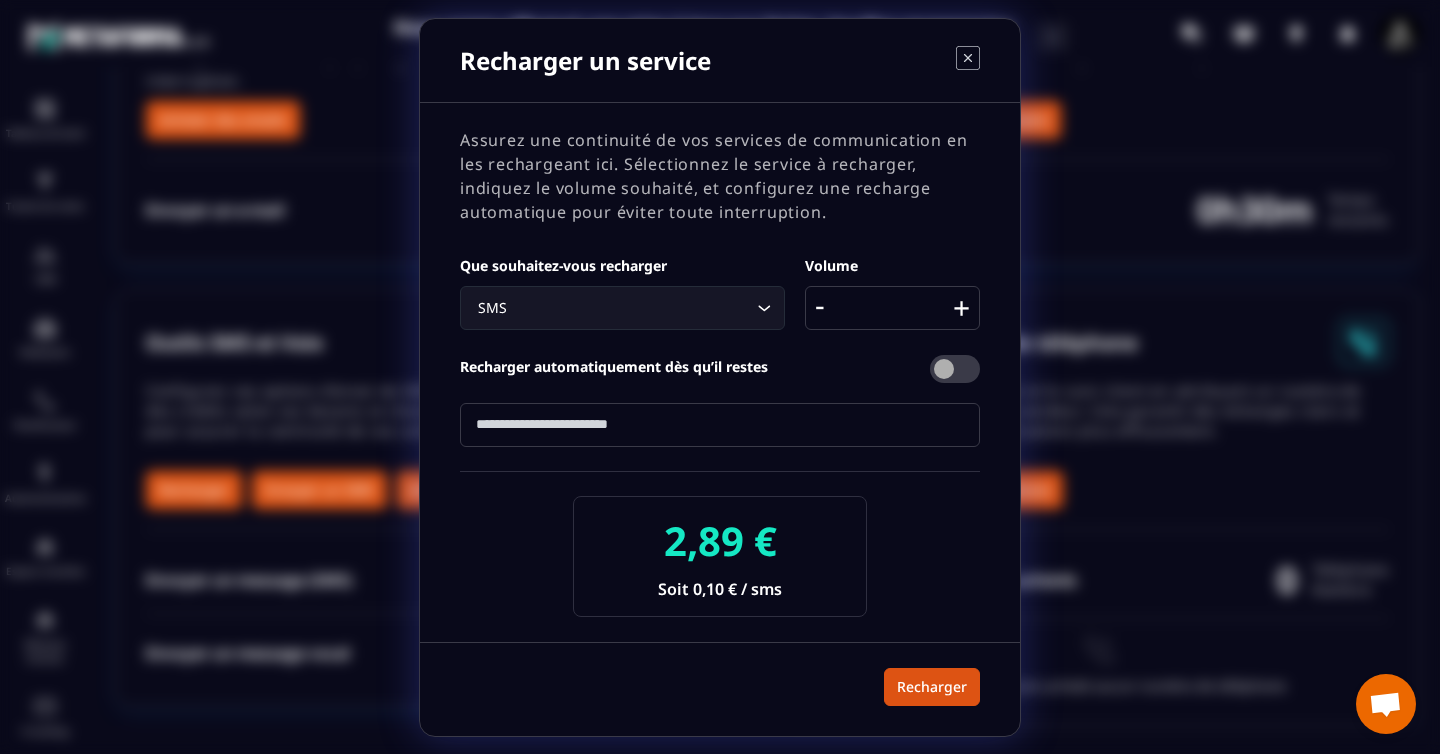 click on "-" at bounding box center [820, 308] 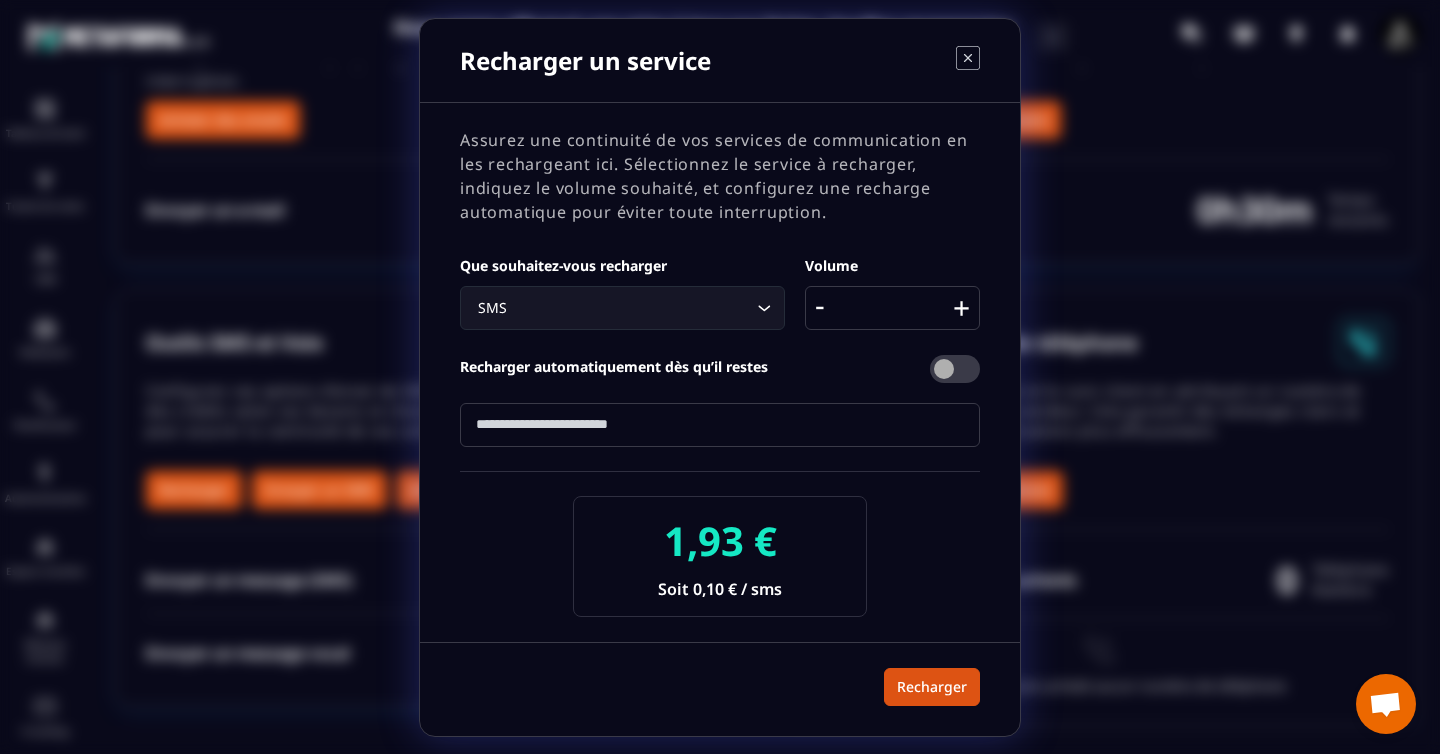 click on "-" at bounding box center [820, 308] 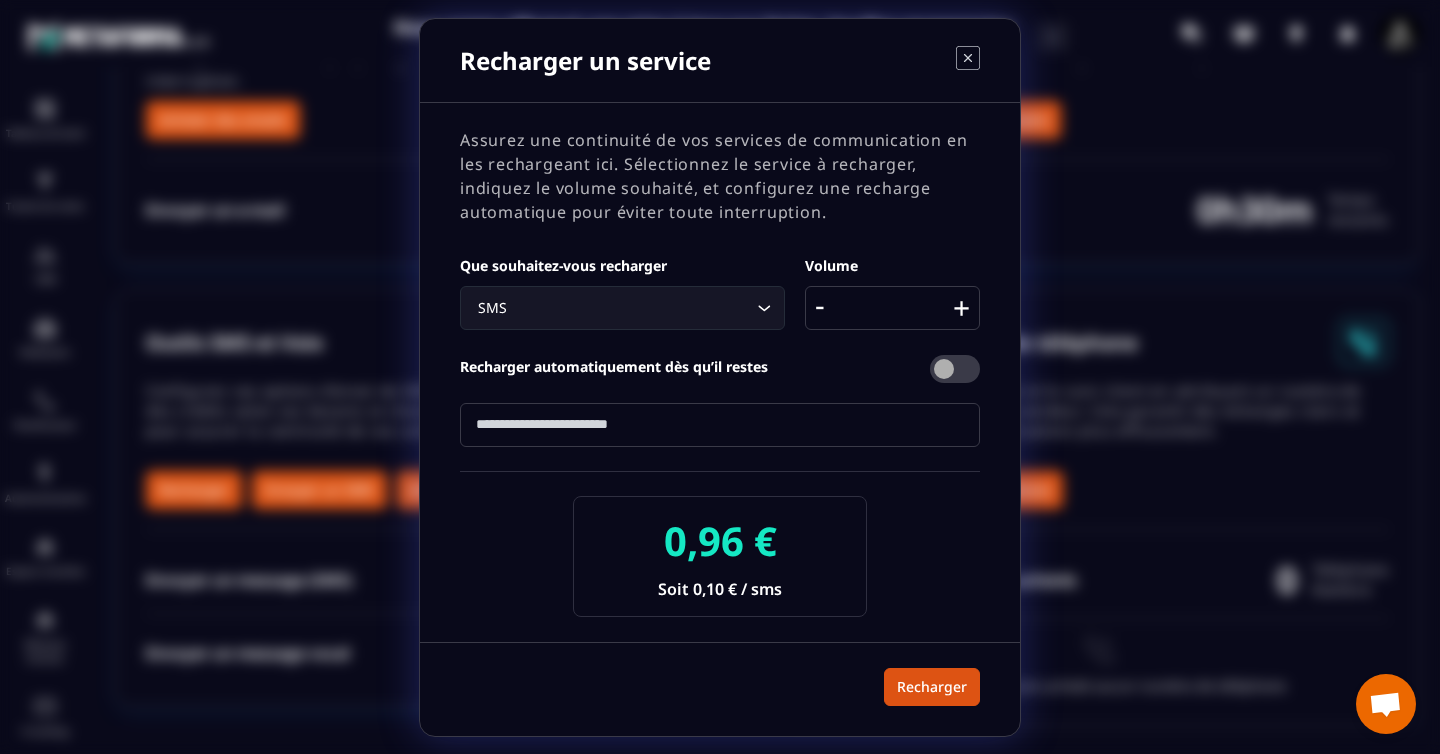 click 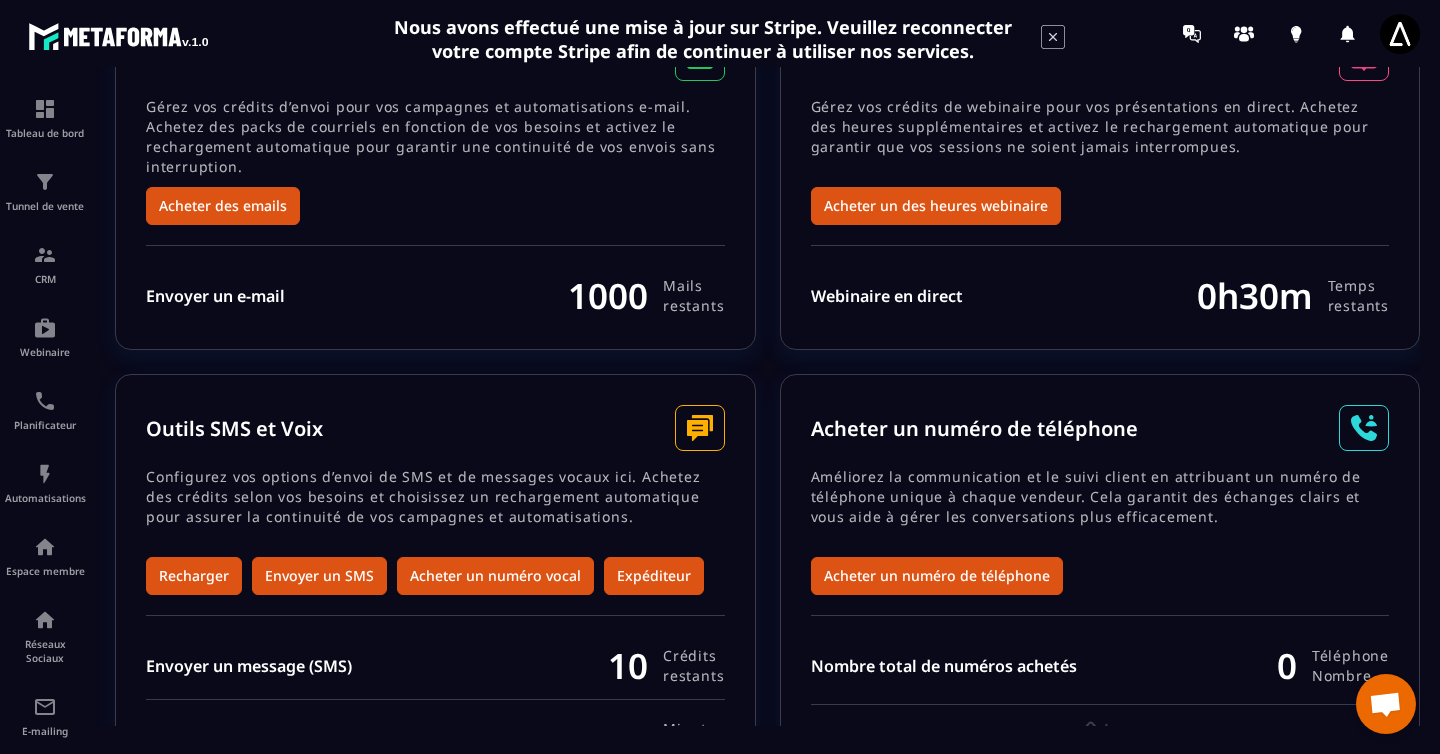 scroll, scrollTop: 250, scrollLeft: 0, axis: vertical 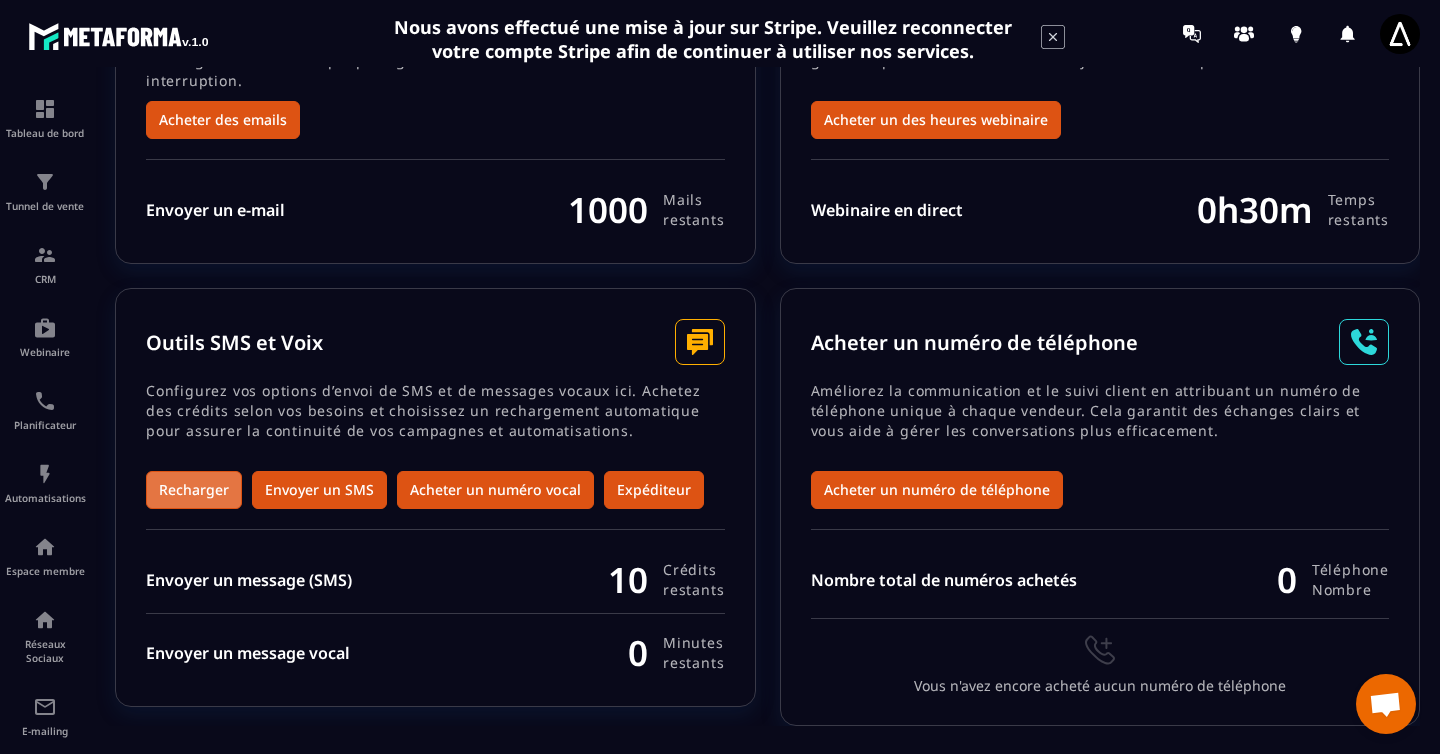 click on "Recharger" at bounding box center [194, 490] 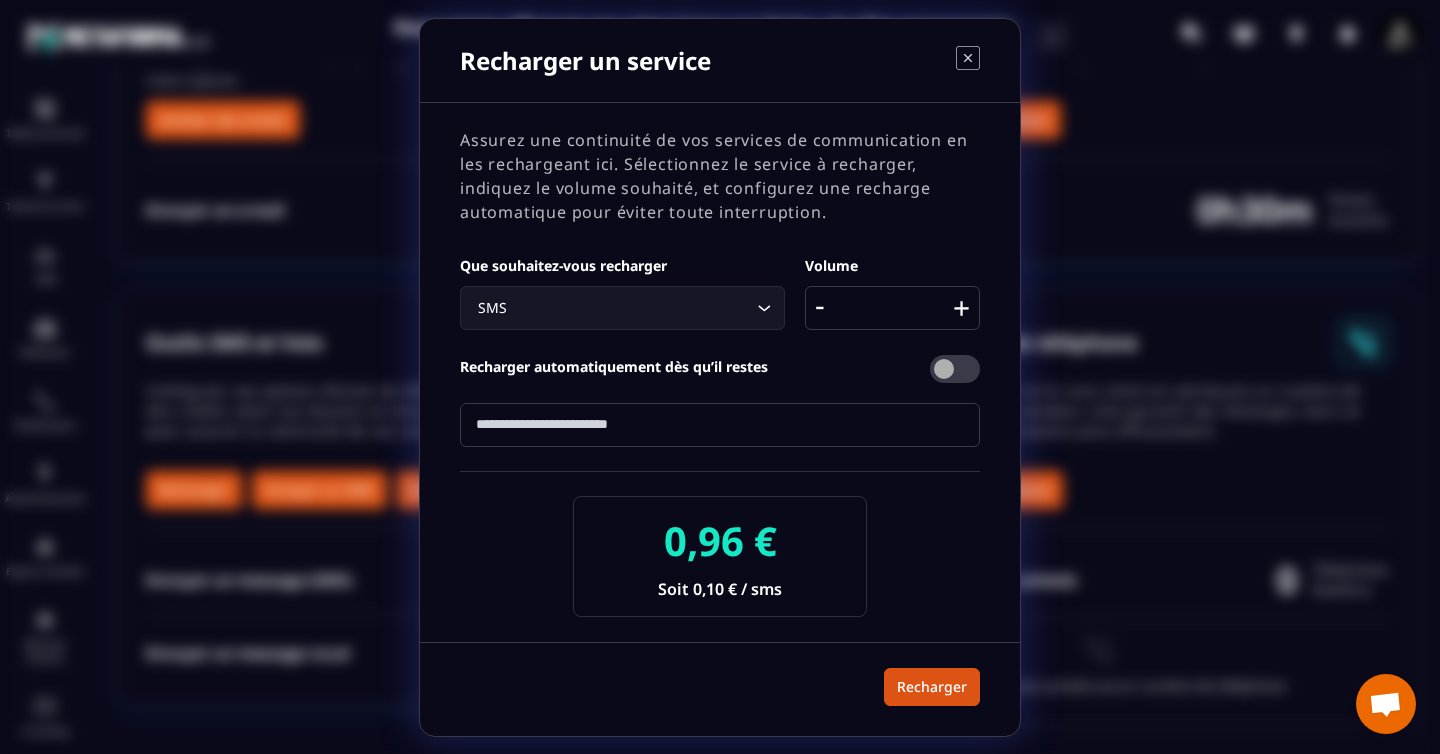 click on "+" at bounding box center (961, 308) 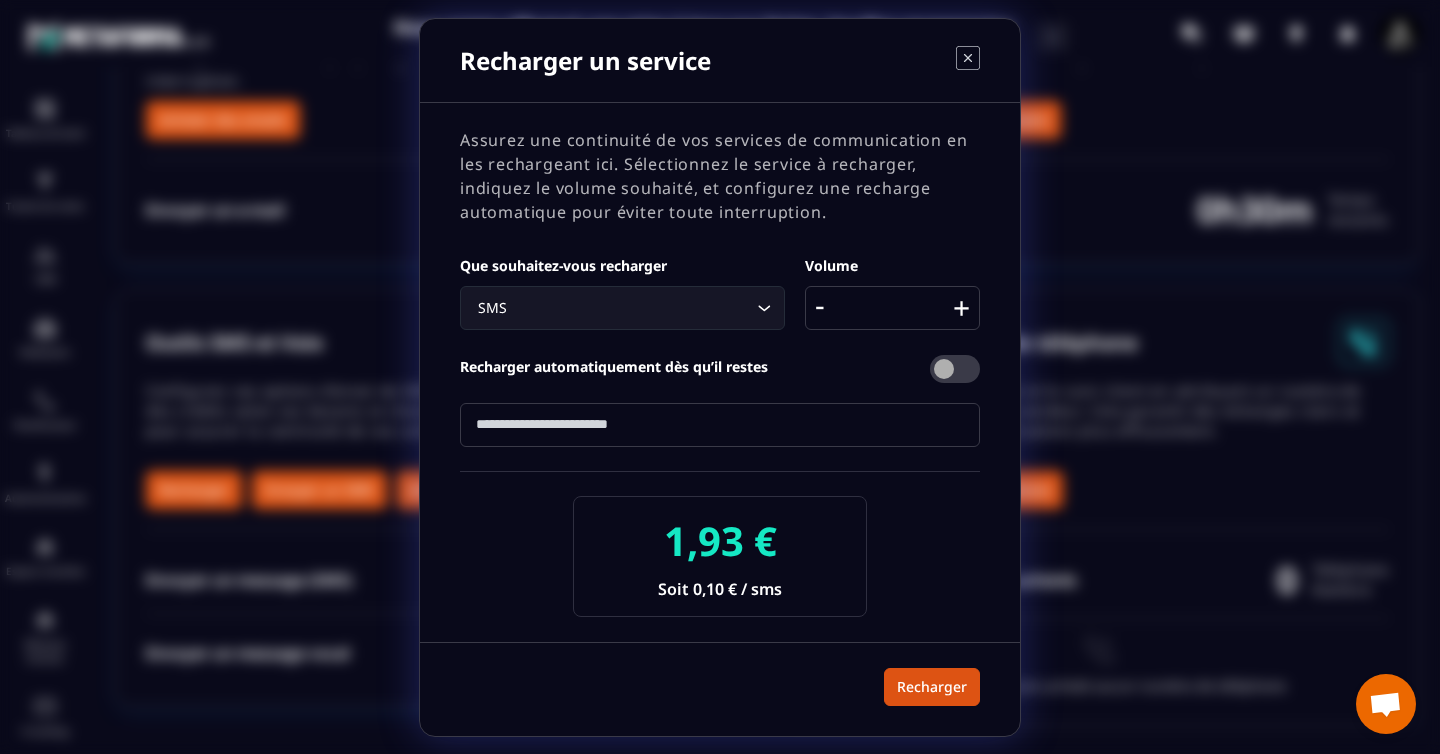 click on "+" at bounding box center [961, 308] 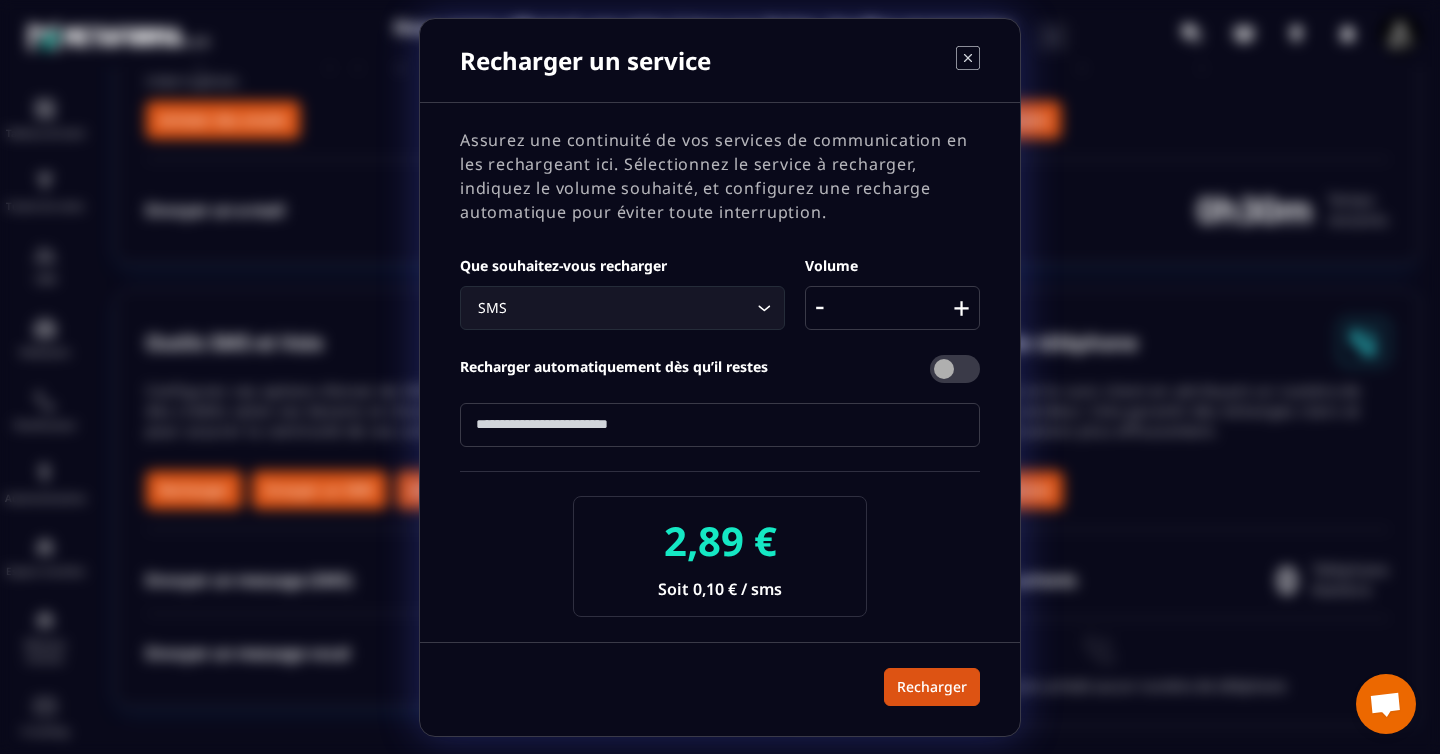 click on "+" at bounding box center [961, 308] 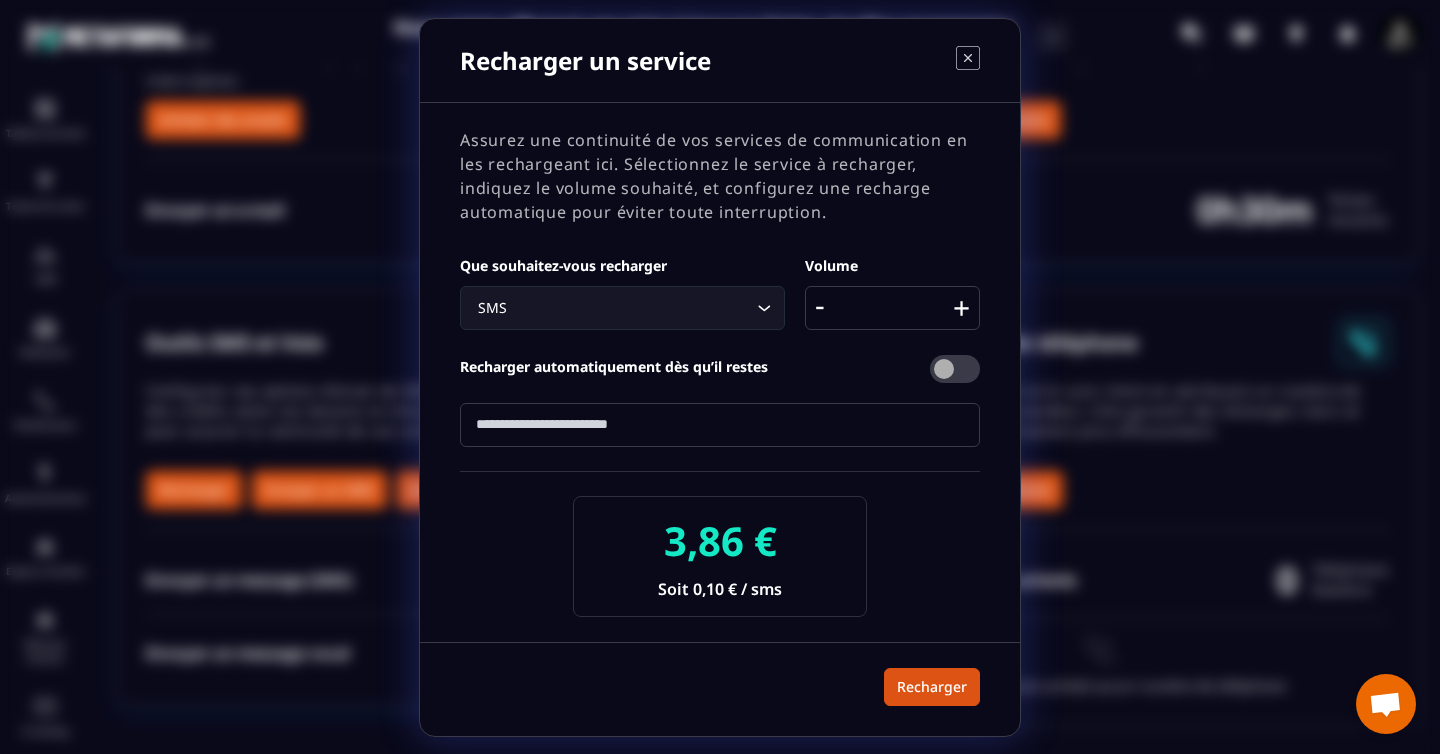 click on "+" at bounding box center [961, 308] 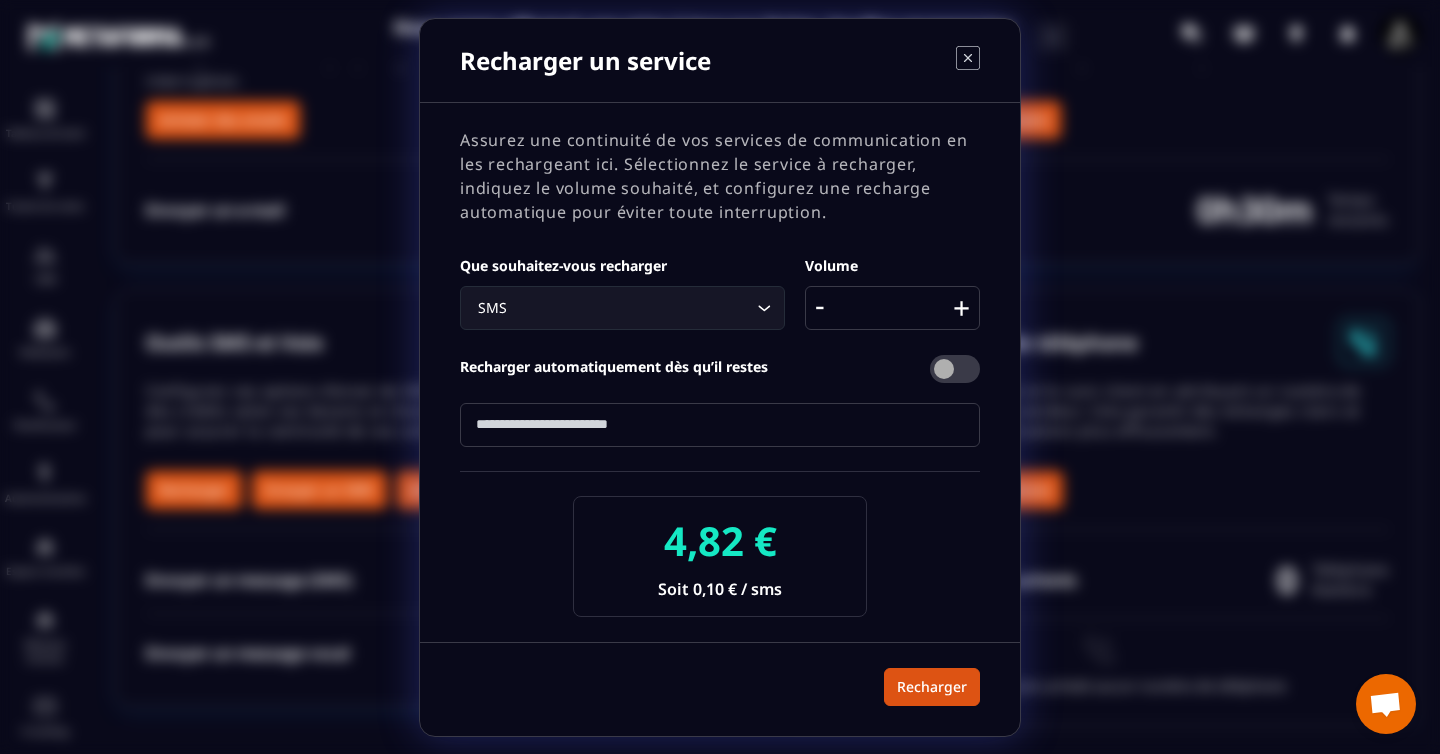 click on "Recharger un service" at bounding box center (720, 61) 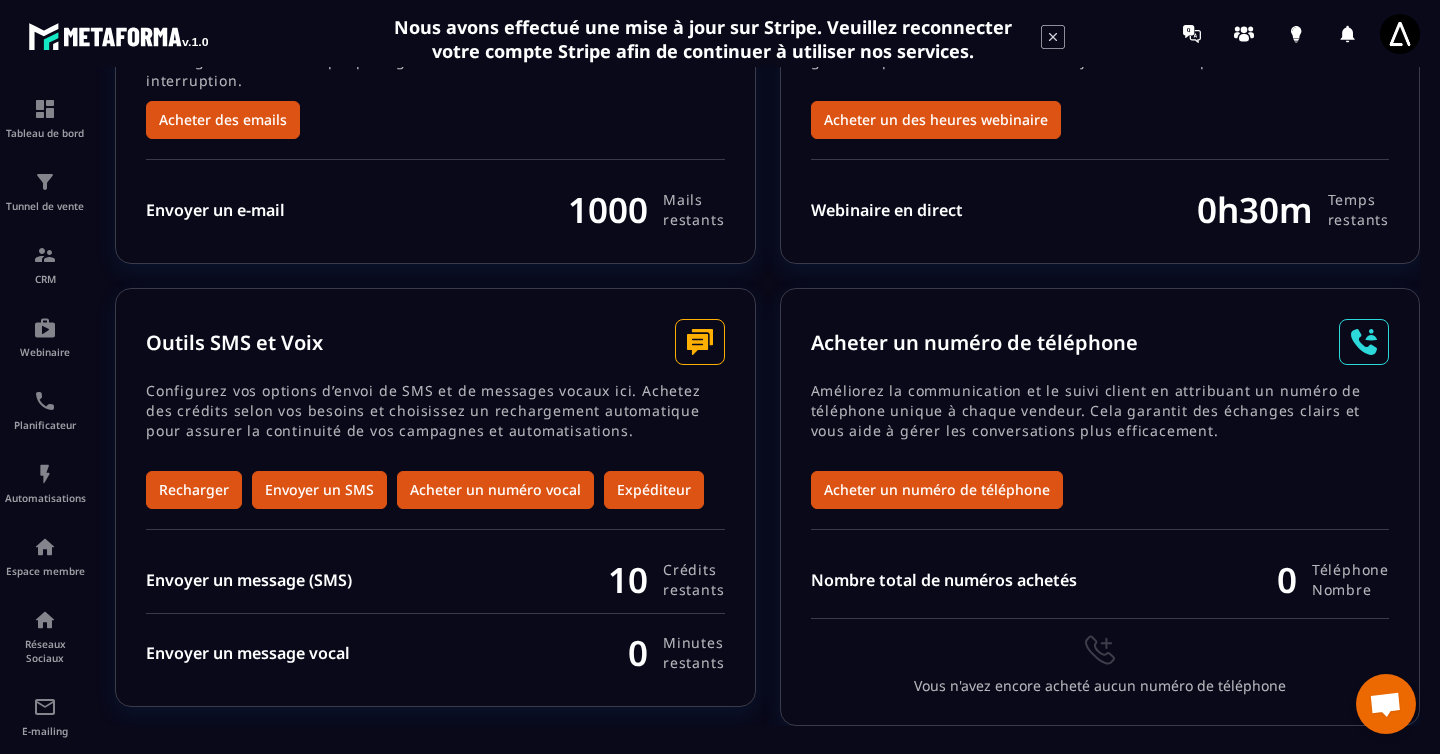 scroll, scrollTop: 0, scrollLeft: 0, axis: both 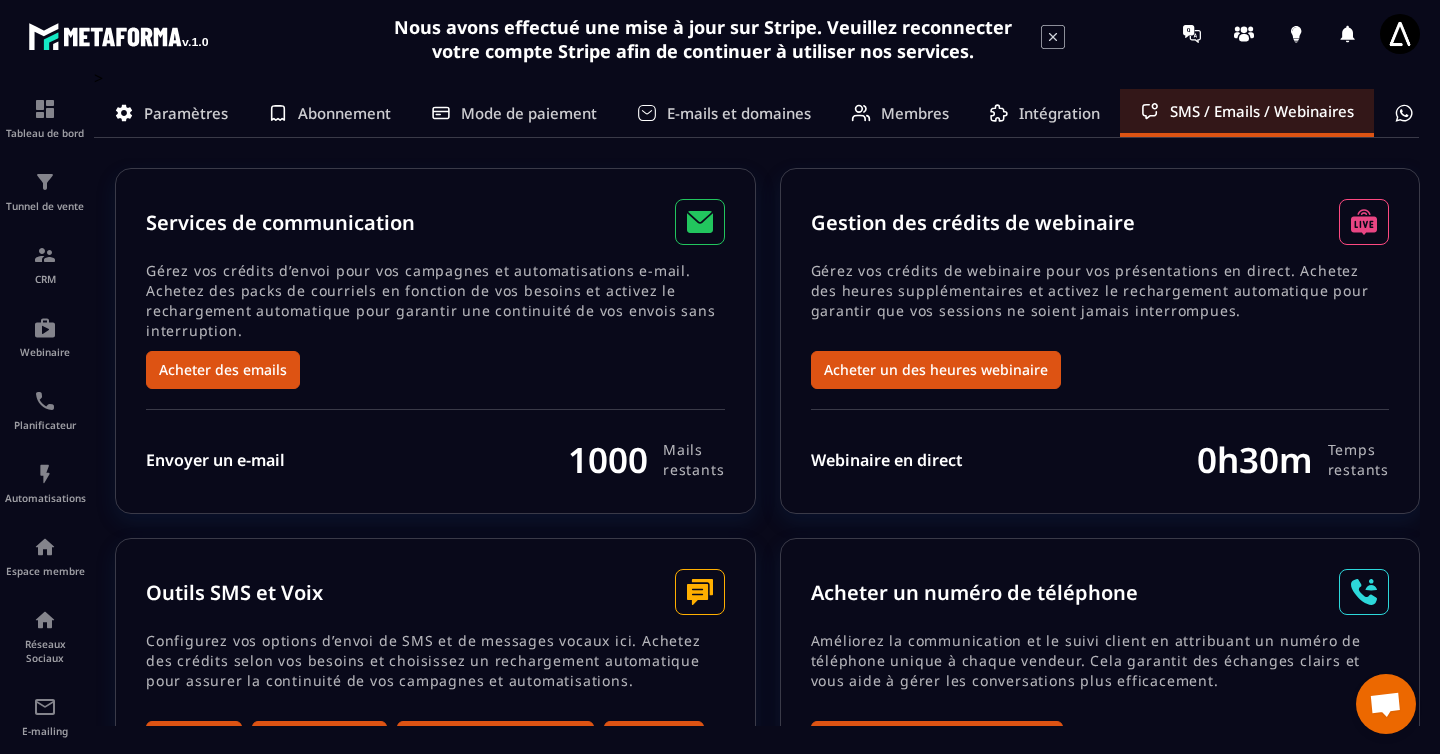 click on "Envoyer un e-mail" at bounding box center (215, 460) 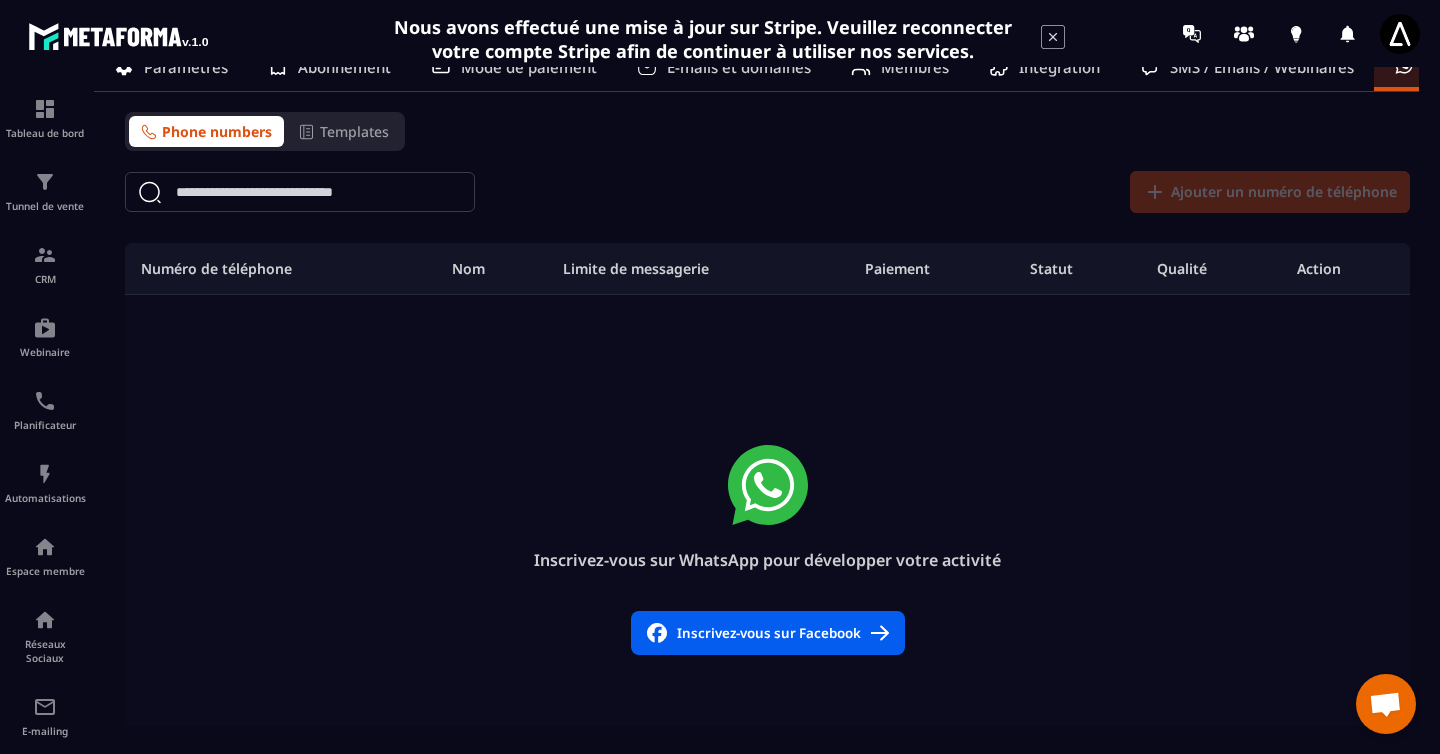 scroll, scrollTop: 0, scrollLeft: 0, axis: both 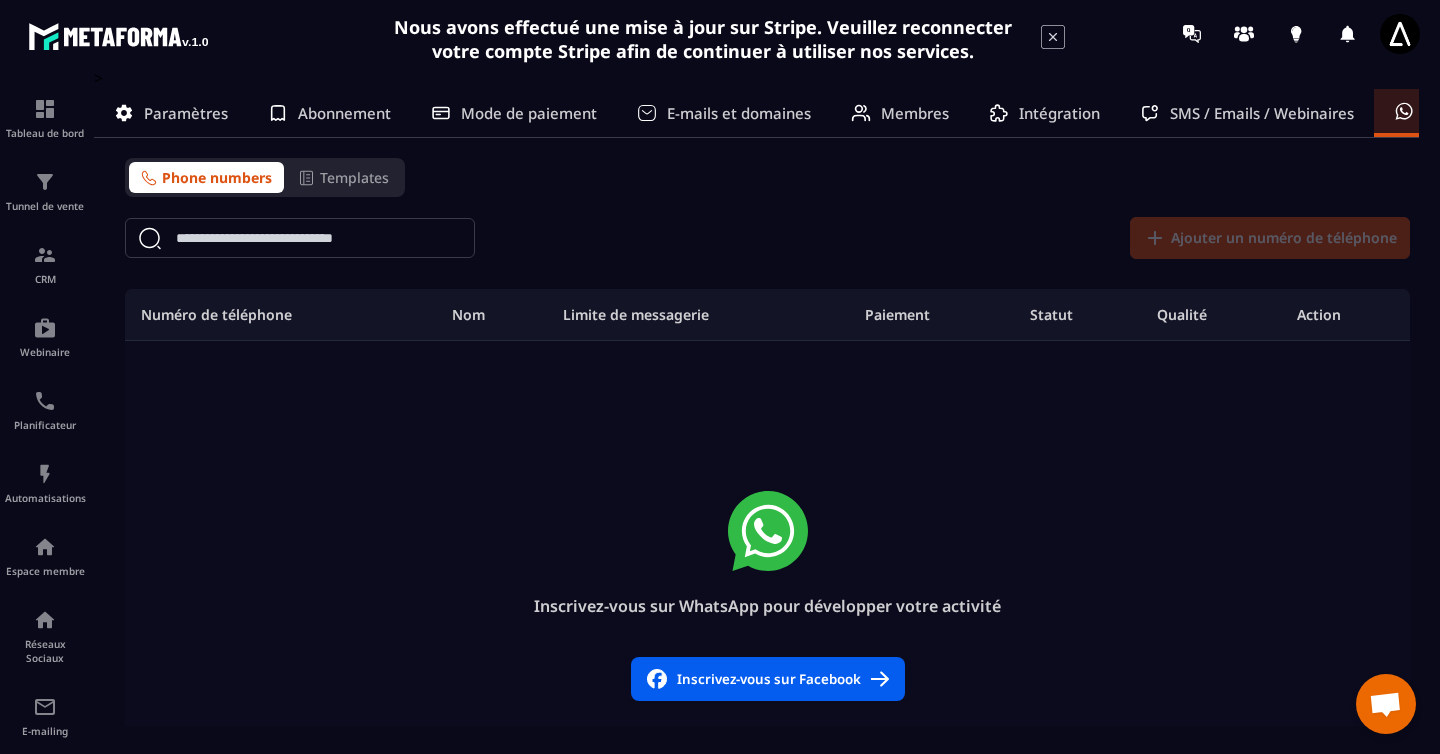 click on "Phone numbers" at bounding box center (217, 177) 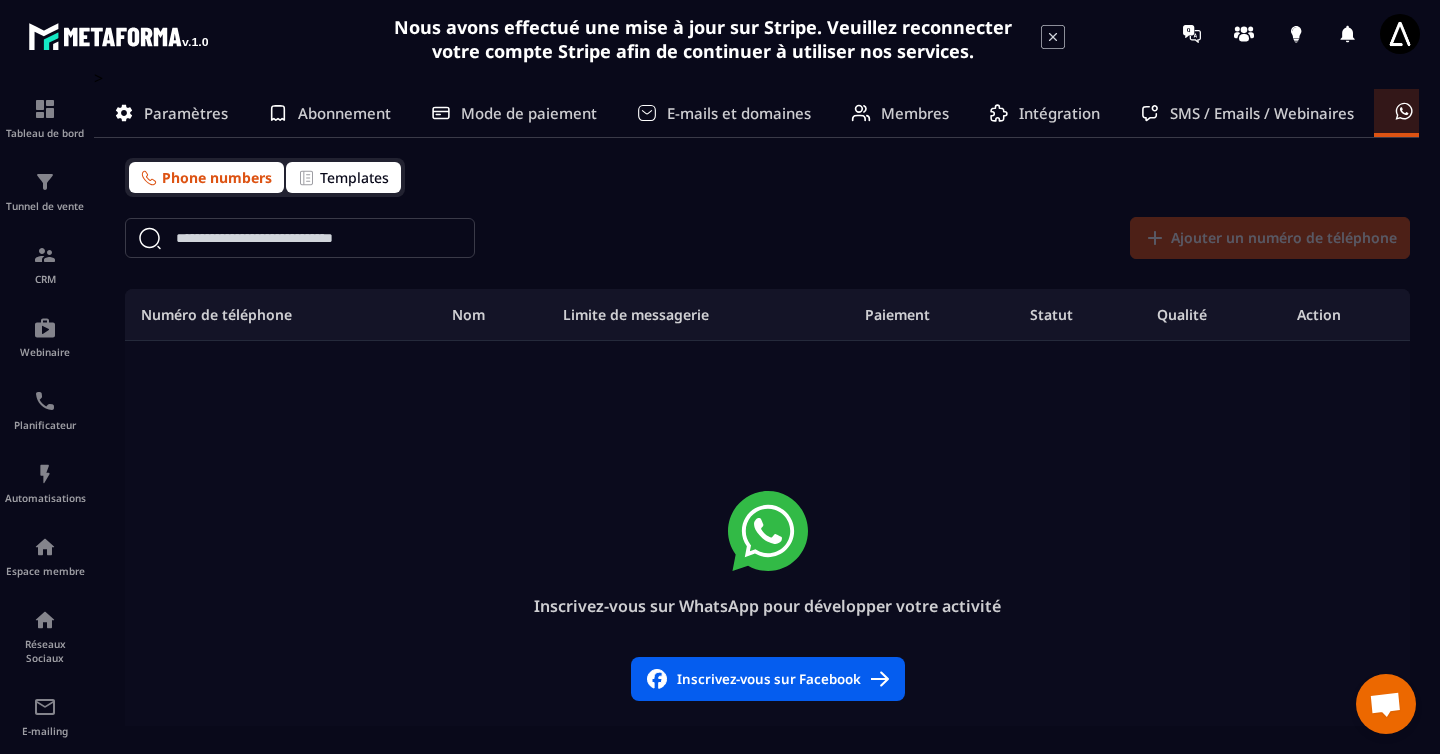 click on "Templates" at bounding box center (354, 177) 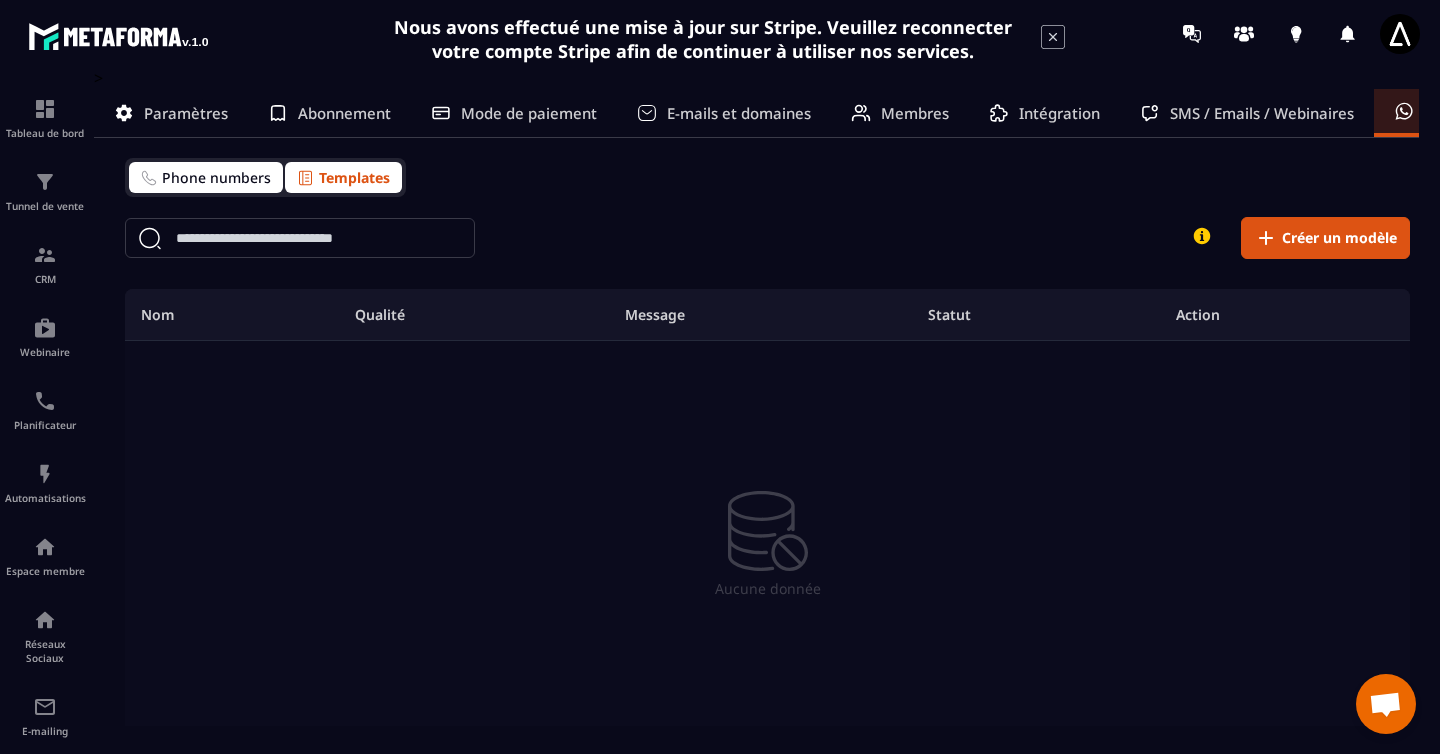 click on "Phone numbers" at bounding box center [216, 177] 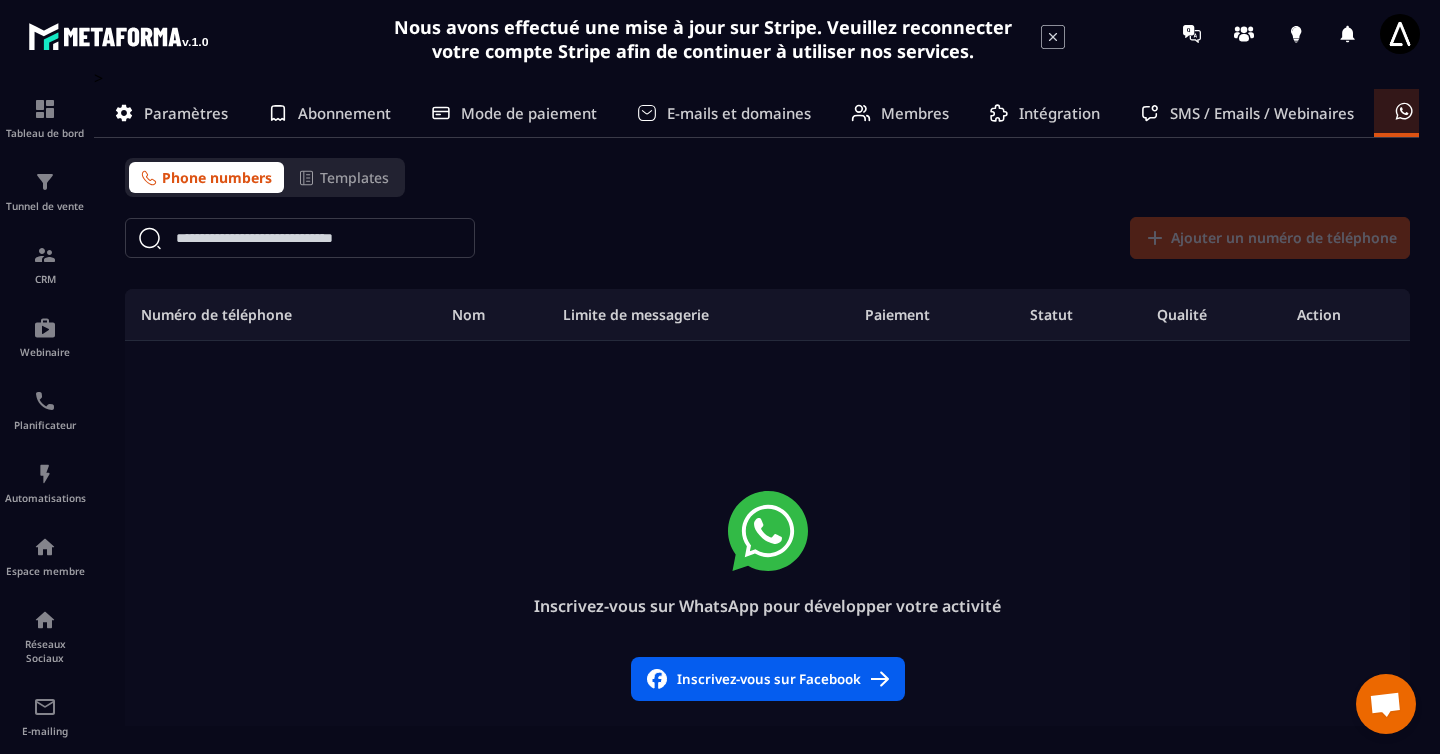 click on "Inscrivez-vous sur Facebook" at bounding box center (768, 679) 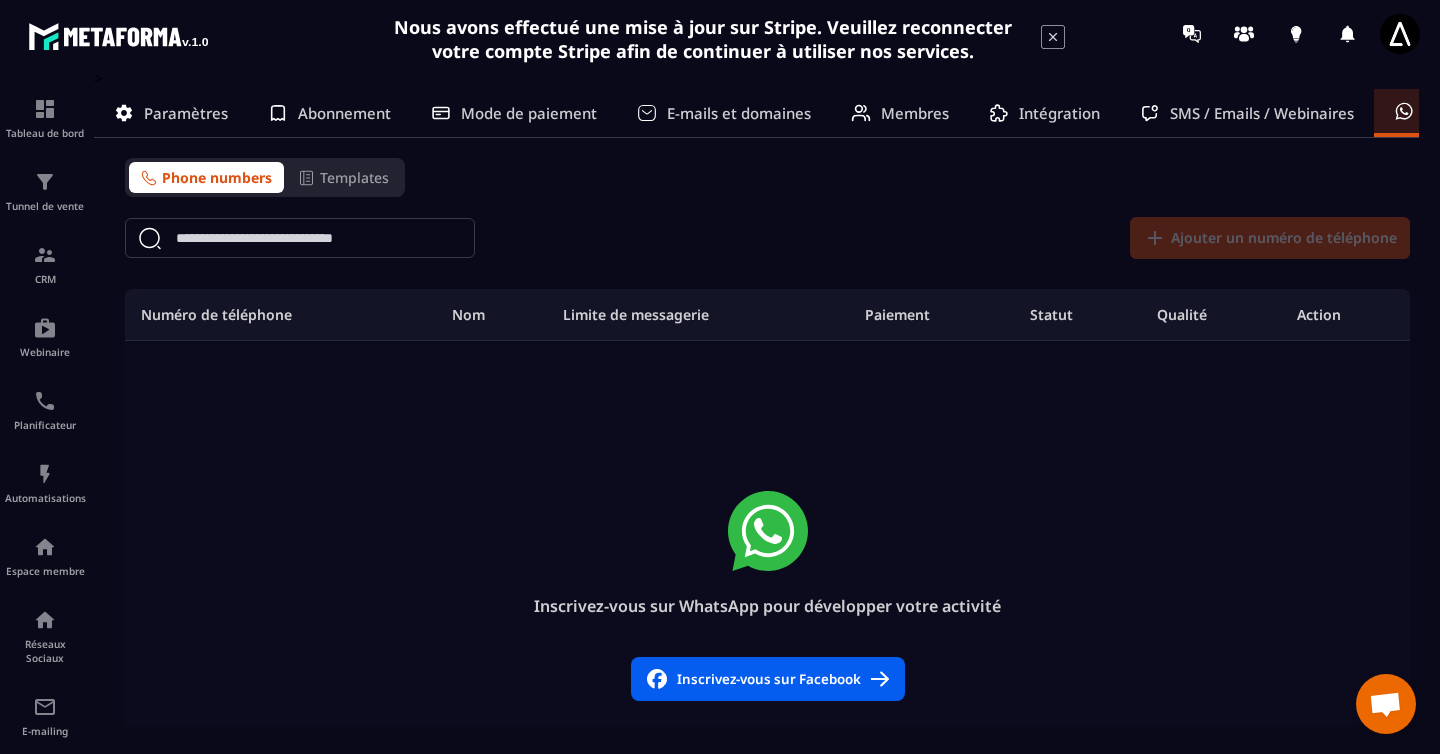 click 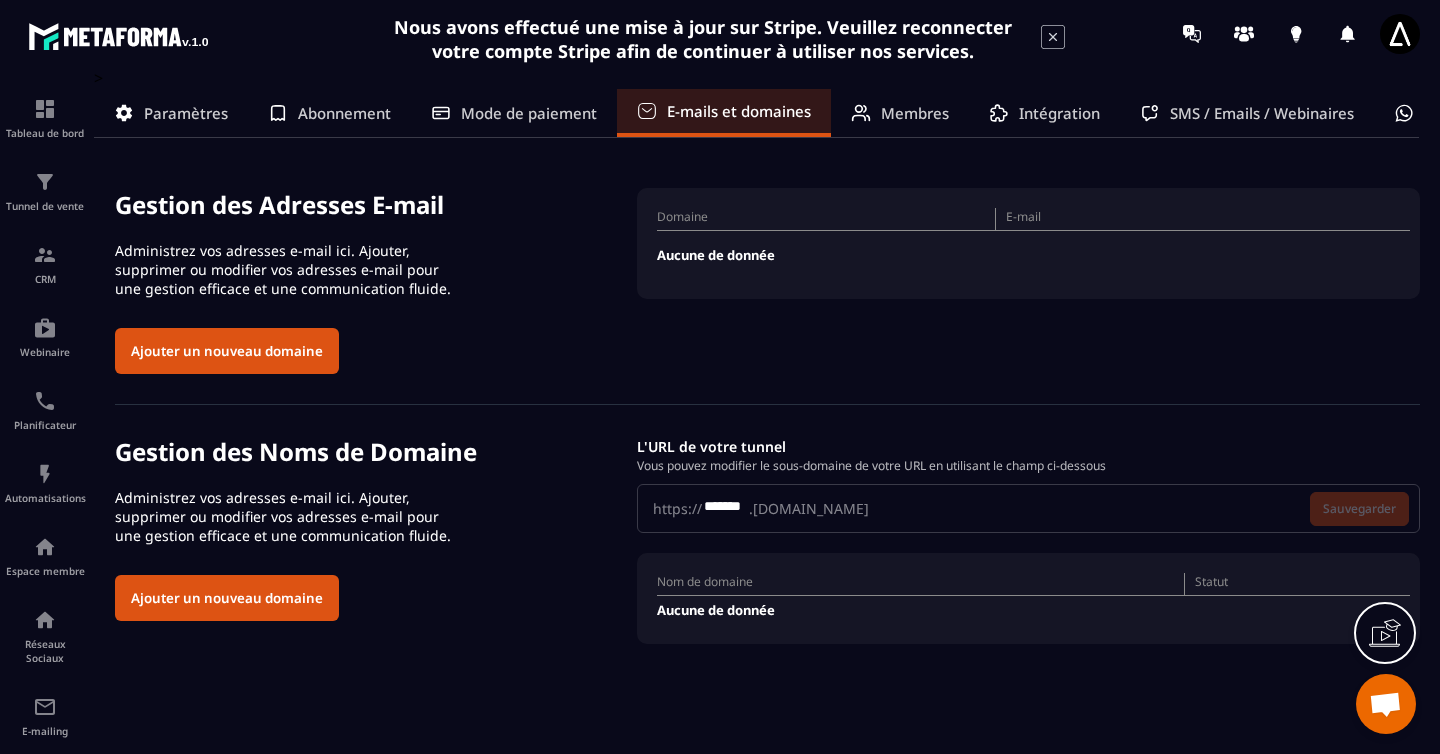 click 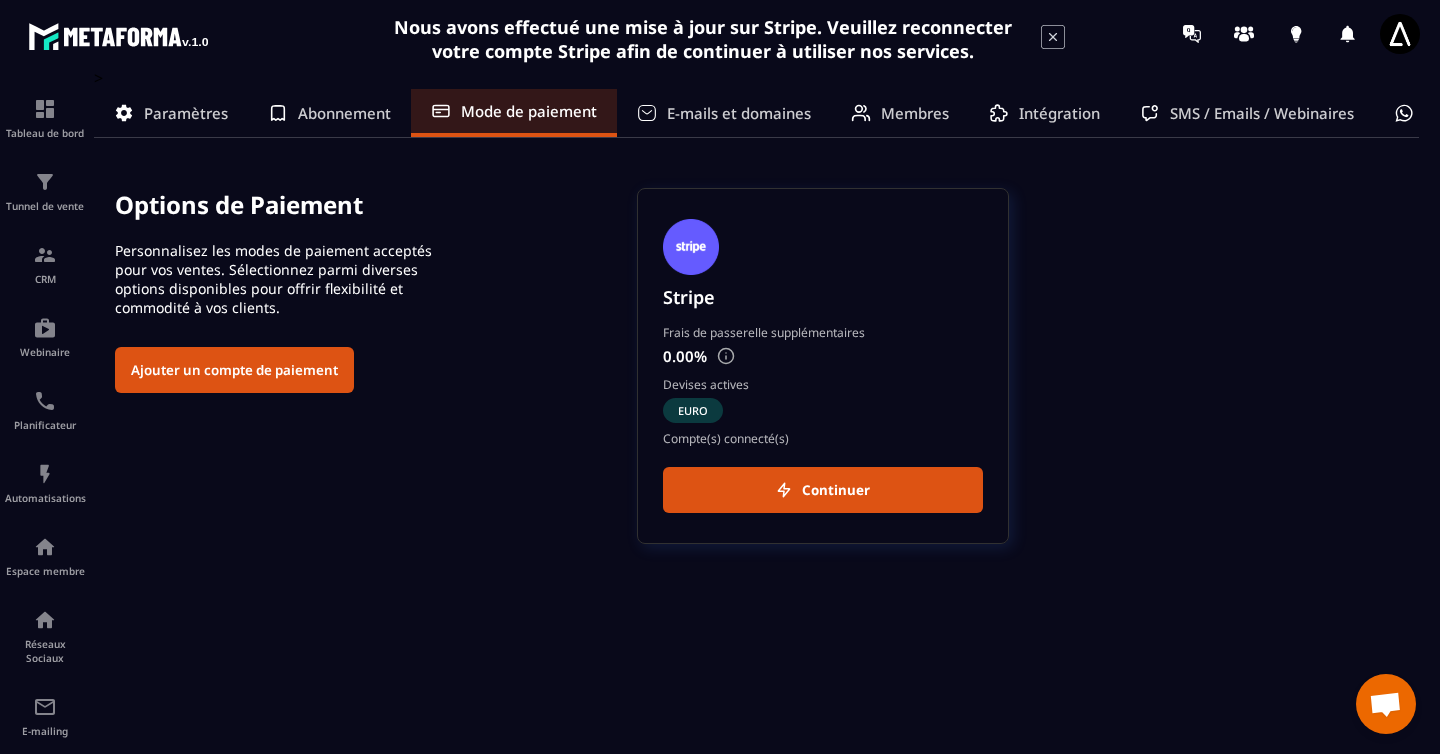 click on "Continuer" 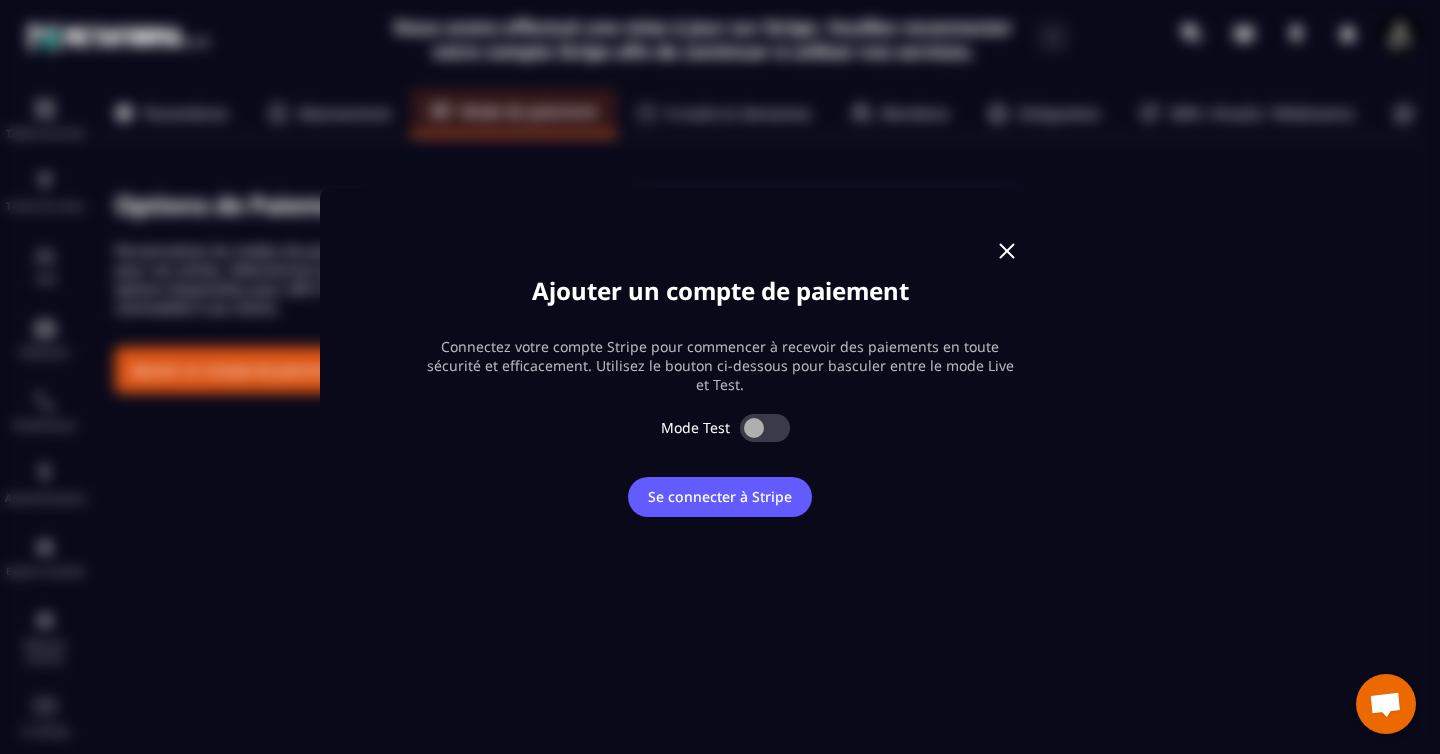 click at bounding box center [765, 428] 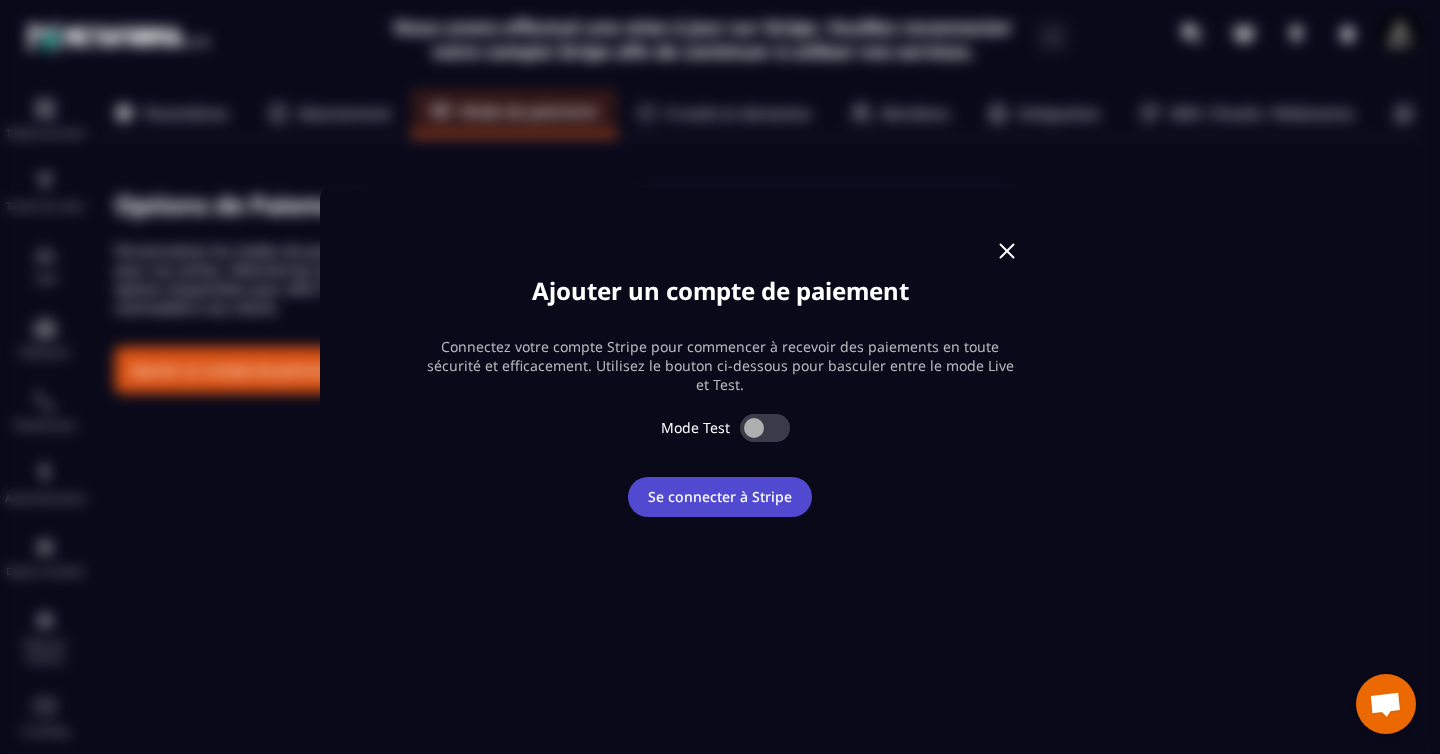 click on "Se connecter à Stripe" at bounding box center (720, 497) 